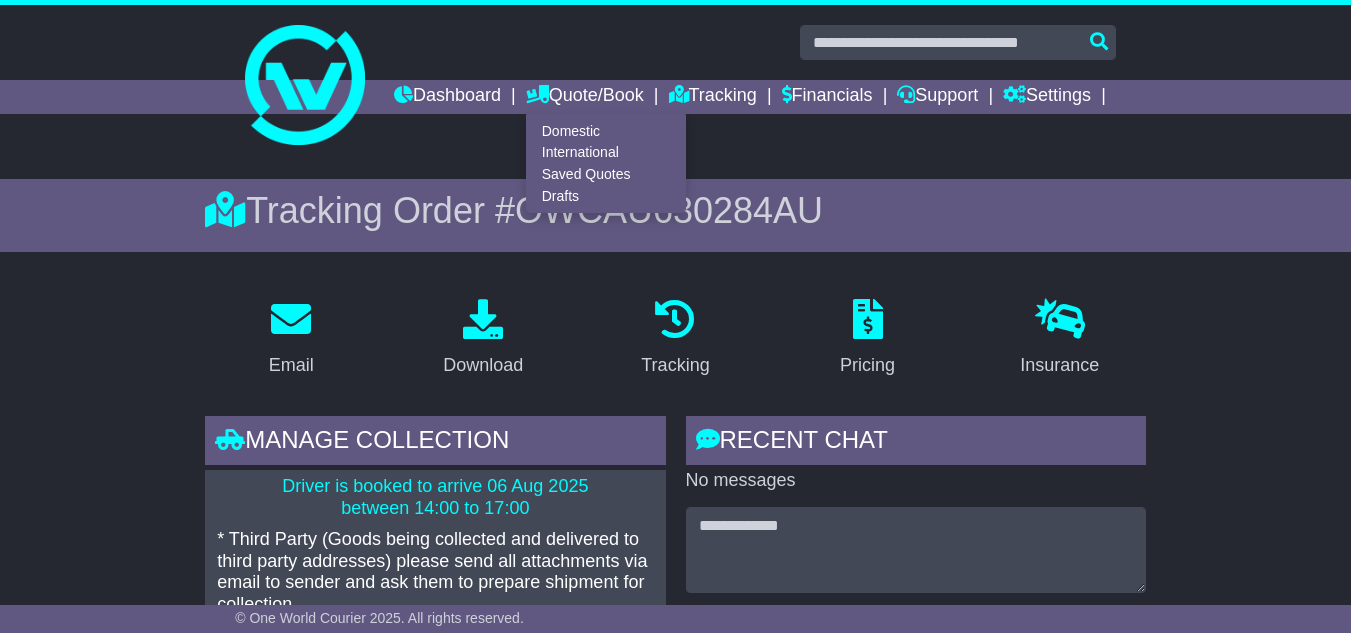 scroll, scrollTop: 0, scrollLeft: 0, axis: both 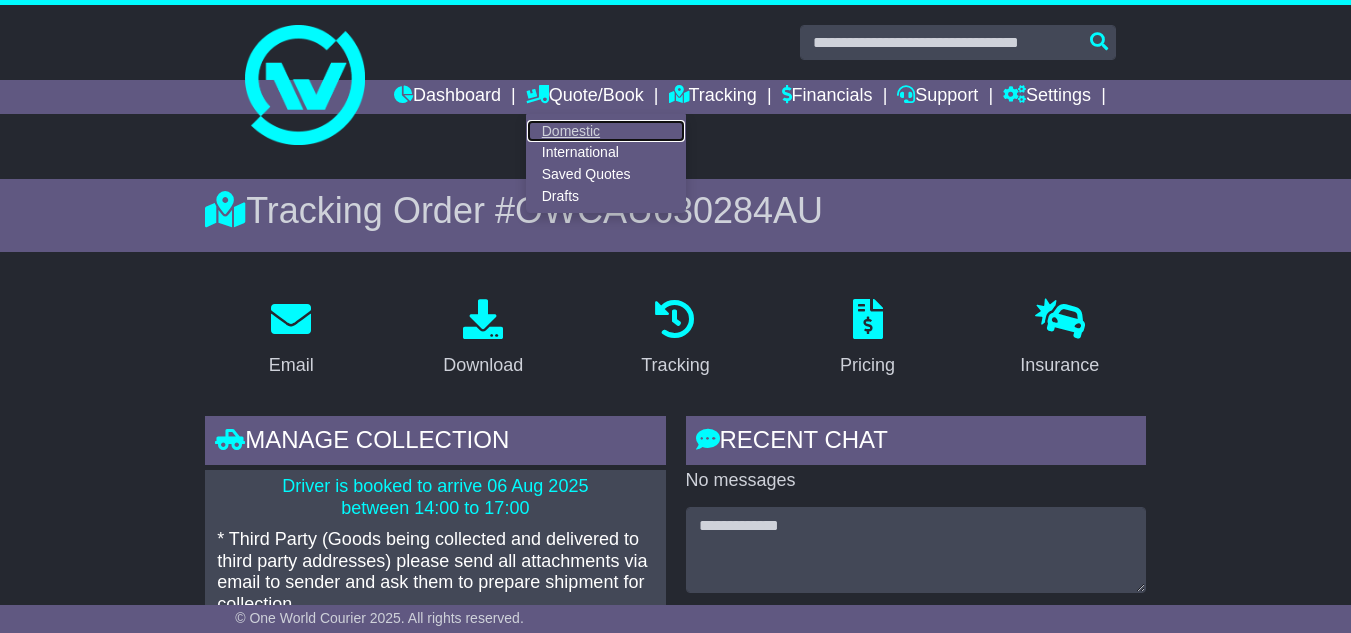 click on "Domestic" at bounding box center (606, 131) 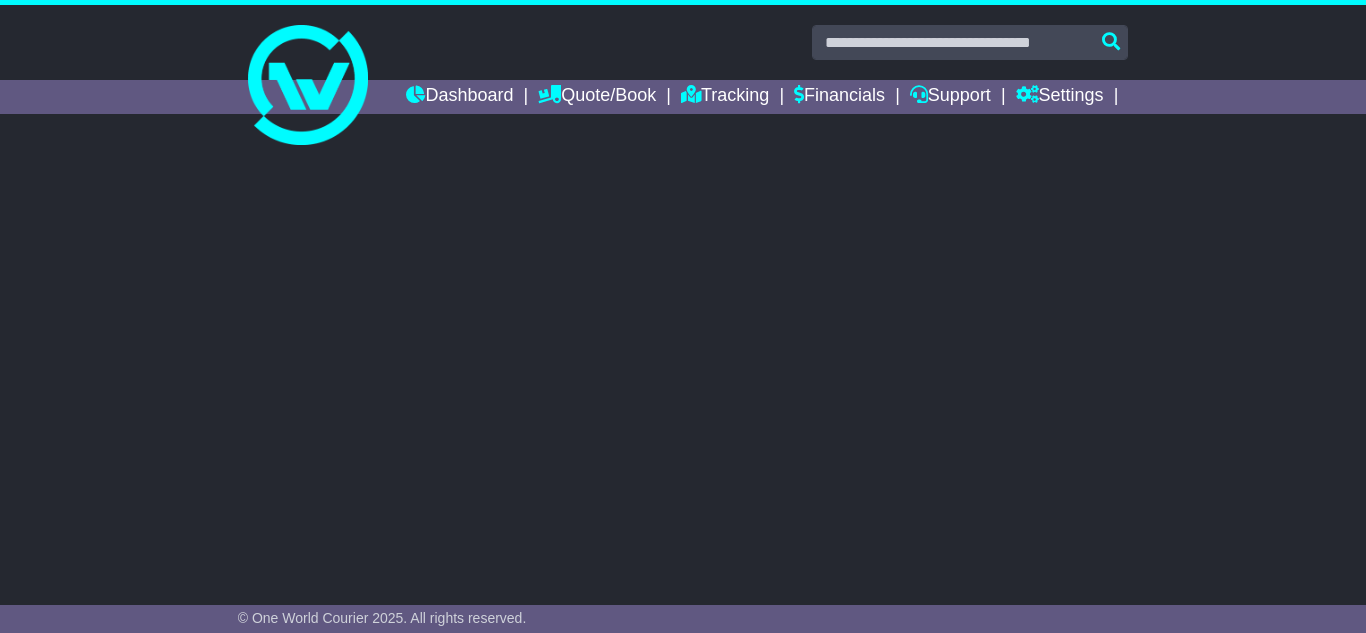 scroll, scrollTop: 0, scrollLeft: 0, axis: both 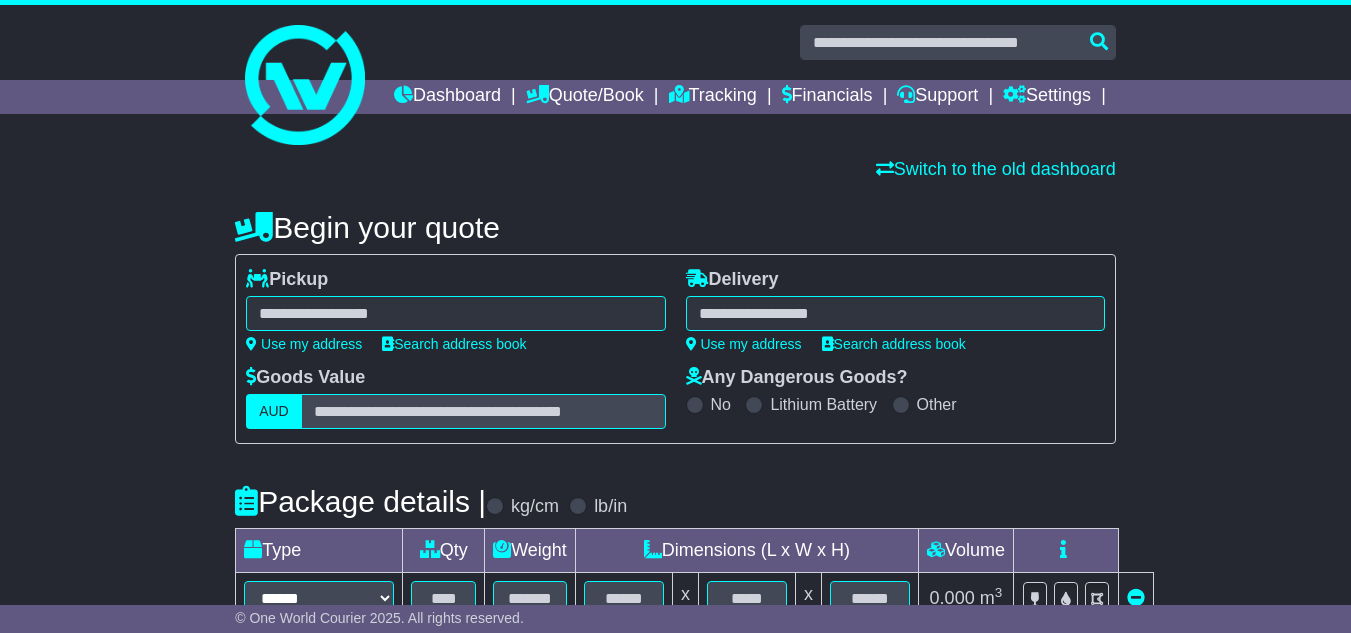 click at bounding box center (455, 313) 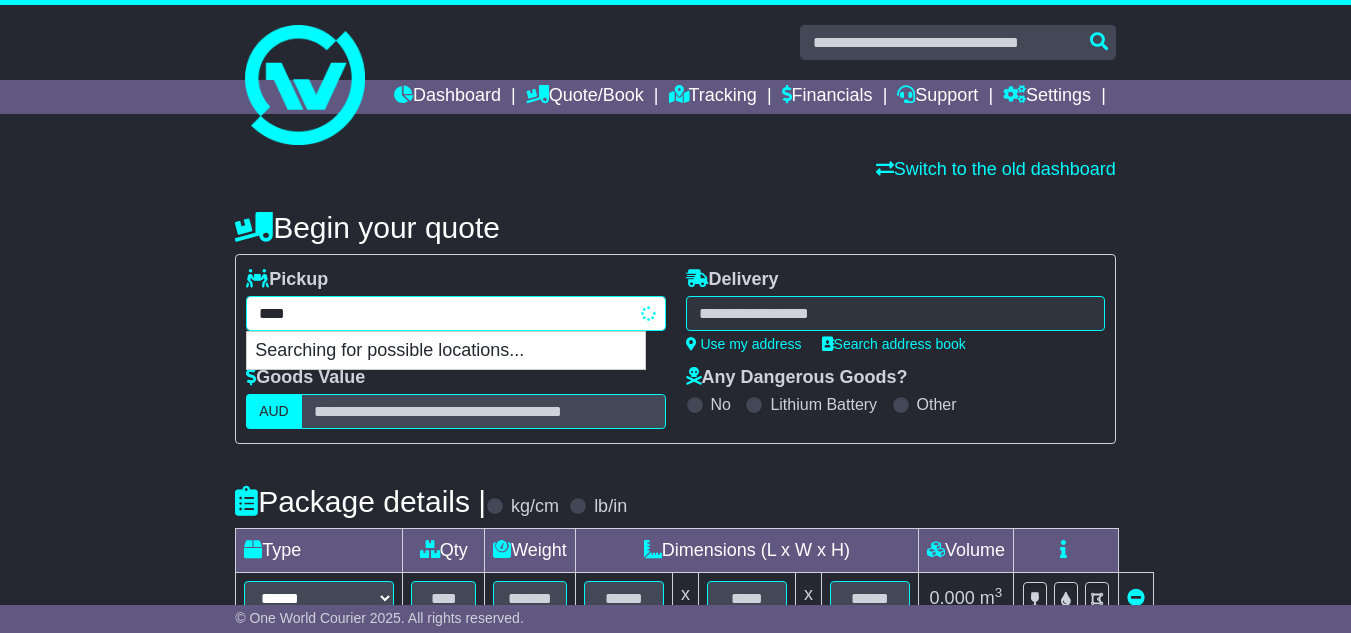 type on "****" 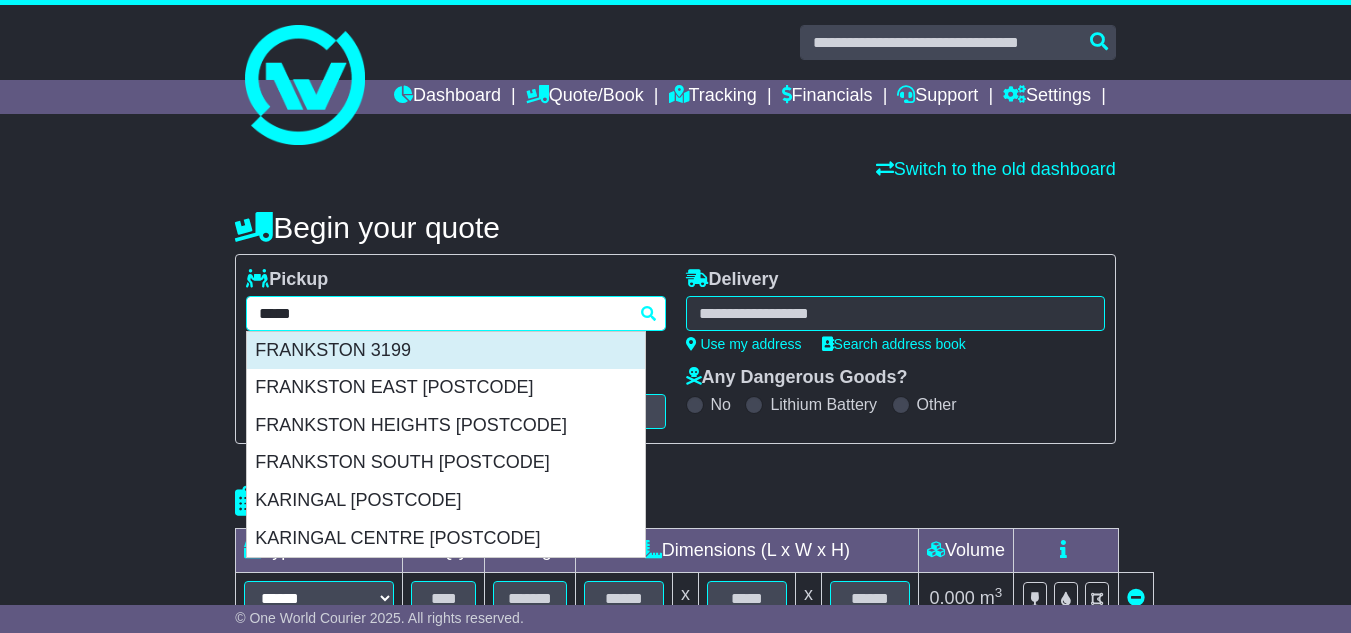 click on "FRANKSTON 3199" at bounding box center (446, 351) 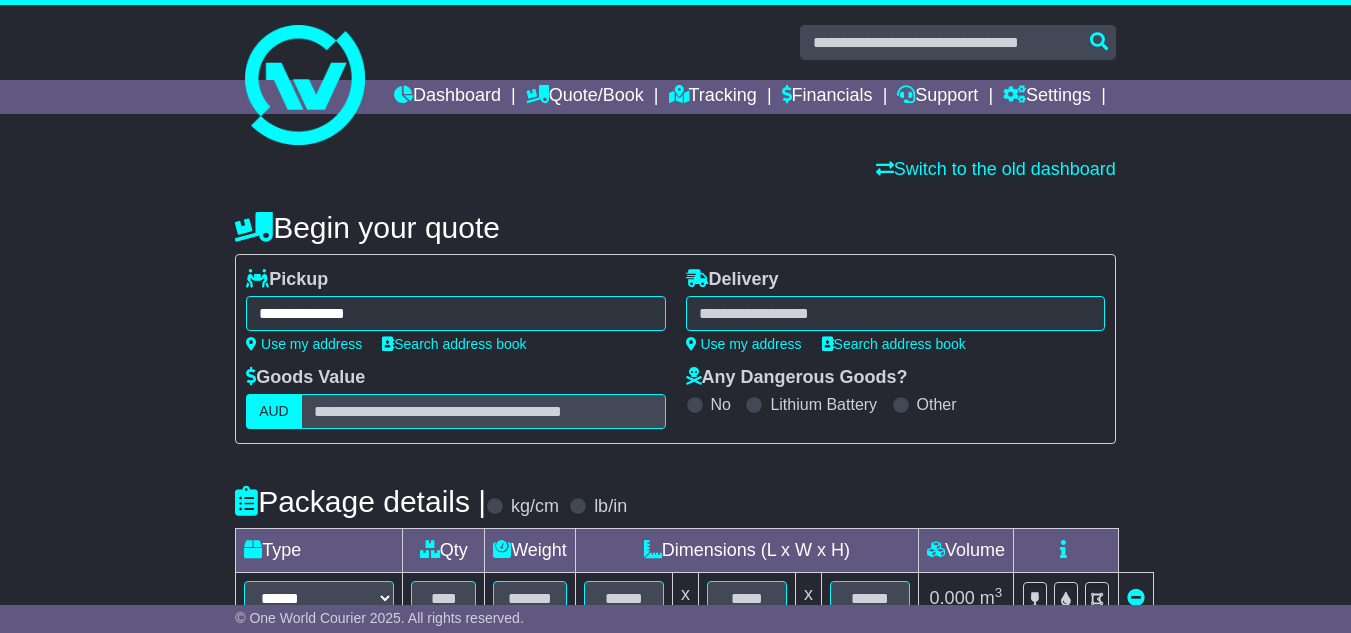type on "**********" 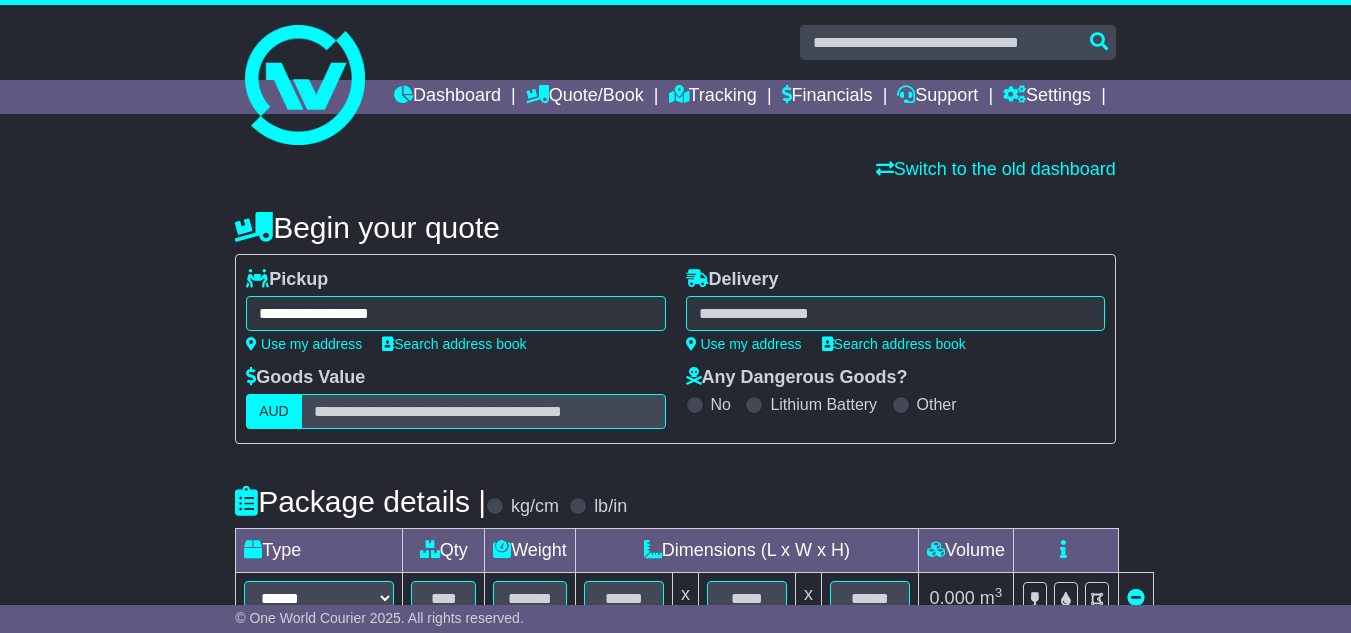 click at bounding box center [895, 313] 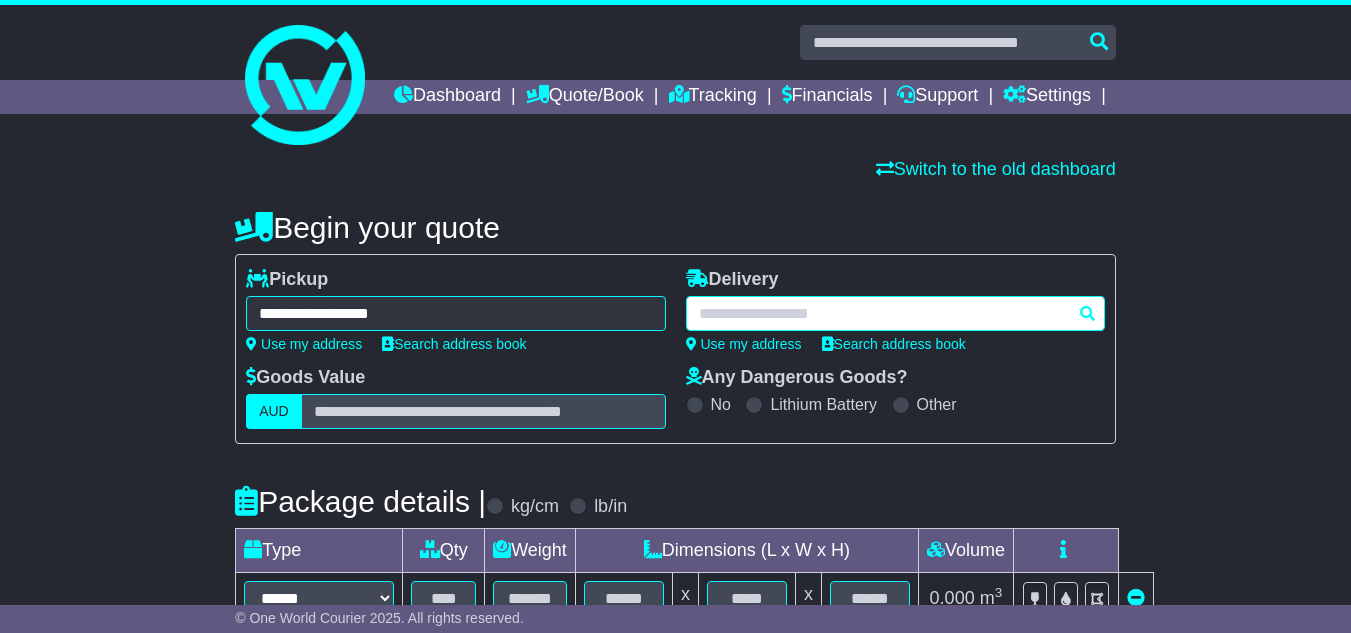 paste on "**********" 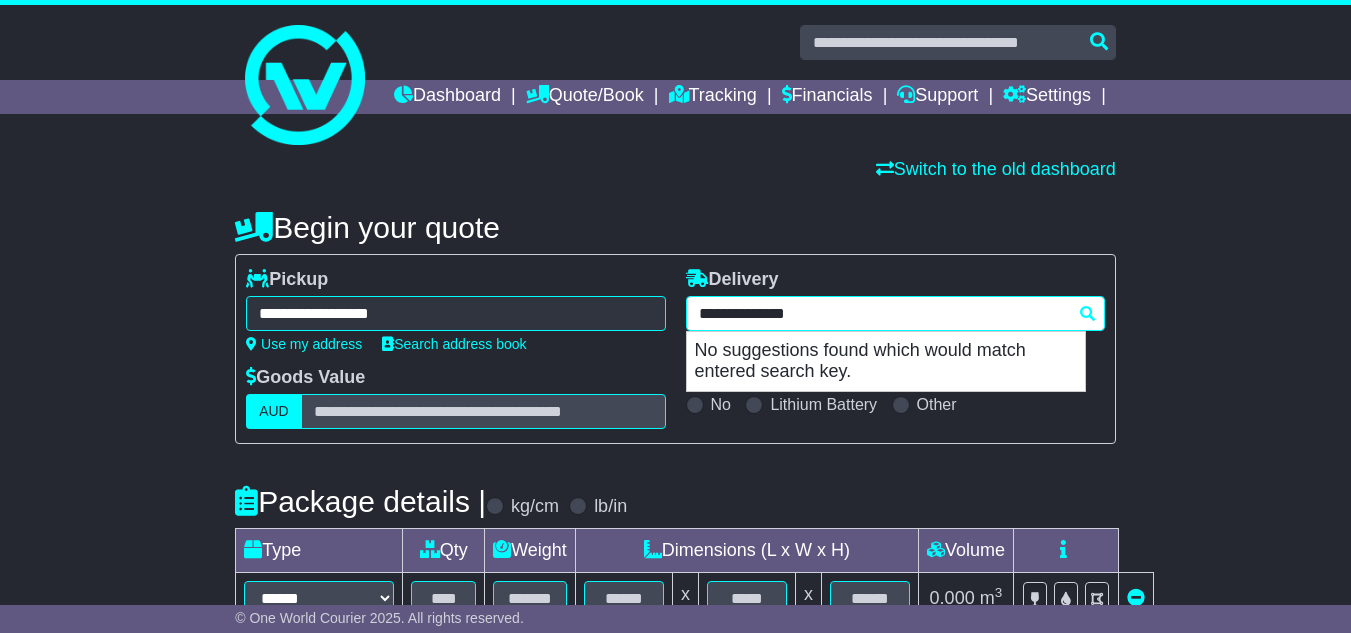 click on "**********" at bounding box center [895, 313] 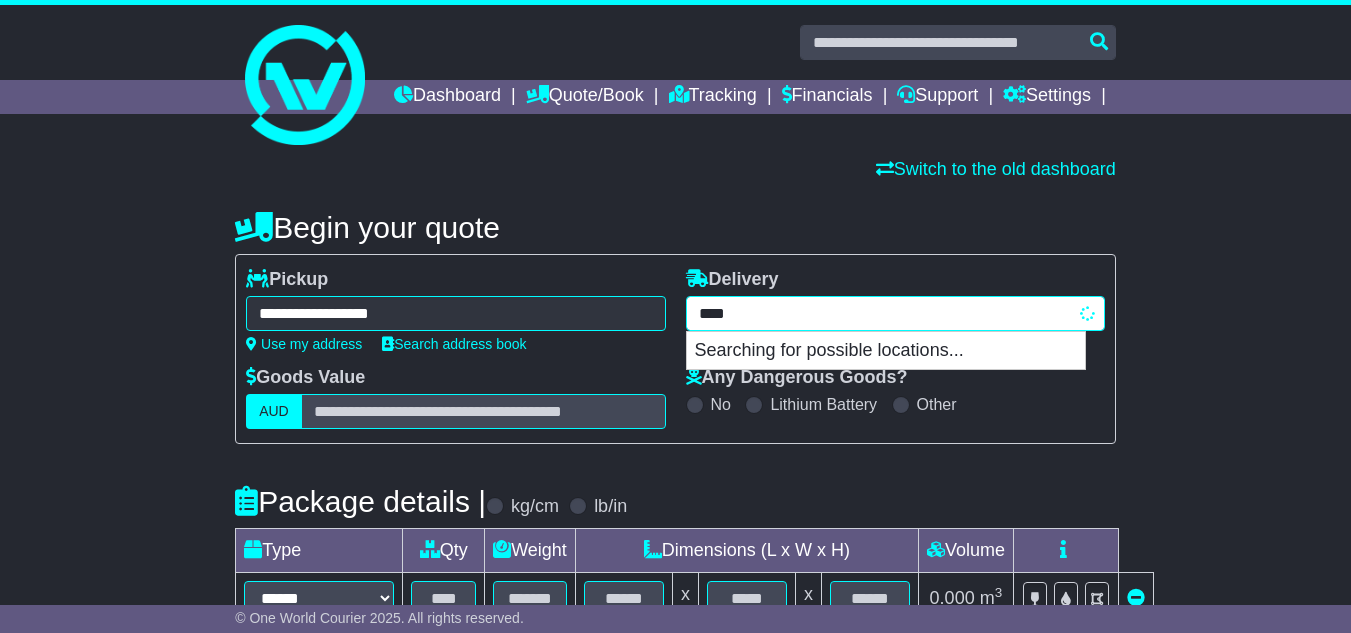 type on "****" 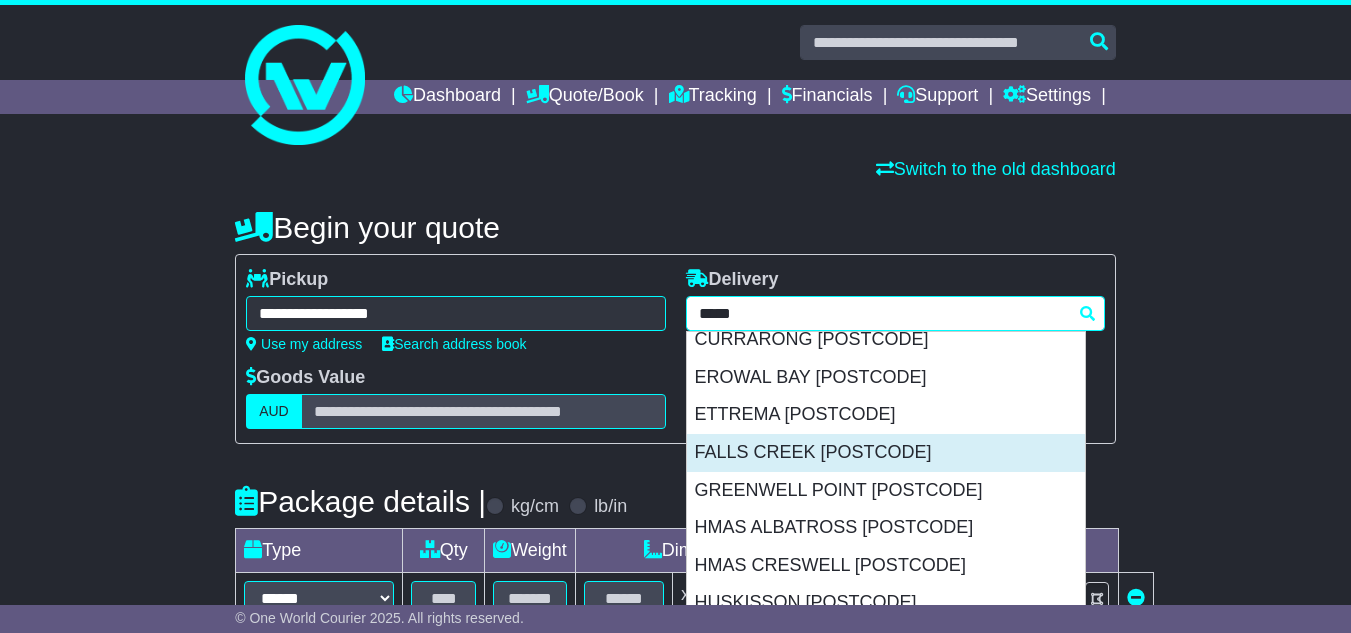 scroll, scrollTop: 600, scrollLeft: 0, axis: vertical 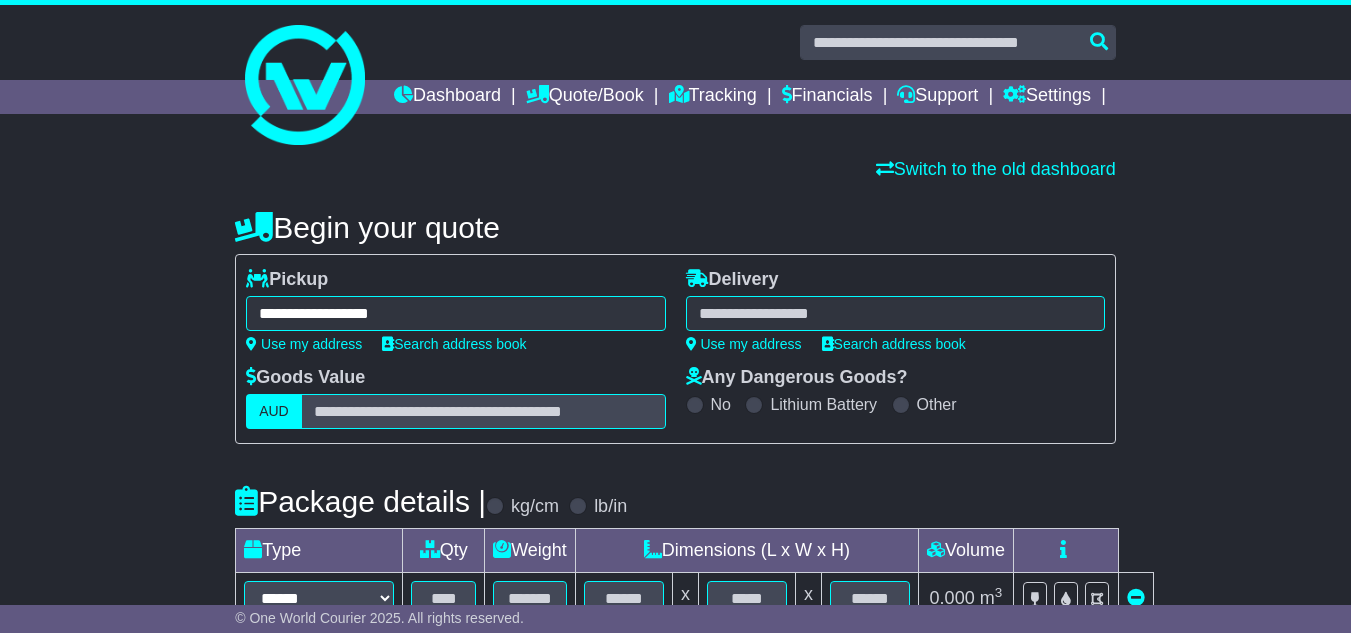 click on "**** [POSTCODE] BAMARANG [POSTCODE] BARRINGELLA [POSTCODE] BASIN VIEW [POSTCODE] BEECROFT PENINSULA [POSTCODE] BERRARA [POSTCODE] BEWONG [POSTCODE] BOLONG [POSTCODE] BOOLIJAH [POSTCODE] BREAM BEACH [POSTCODE] BROWNS MOUNTAIN [POSTCODE] BRUNDEE [POSTCODE] BUANGLA [POSTCODE] BURRIER [POSTCODE] CALLALA BAY [POSTCODE] CALLALA BEACH [POSTCODE] CAMBEWARRA [POSTCODE] CAMBEWARRA VILLAGE [POSTCODE] COMBERTON [POSTCODE] COMERONG ISLAND [POSTCODE] CUDMIRRAH [POSTCODE] CULBURRA BEACH [POSTCODE] CURRARONG [POSTCODE] EROWAL BAY [POSTCODE] ETTREMA [POSTCODE] FALLS CREEK [POSTCODE] GREENWELL POINT [POSTCODE] HMAS ALBATROSS [POSTCODE] HMAS CRESWELL [POSTCODE] HUSKISSON [POSTCODE] HYAMS BEACH [POSTCODE] ILLAROO [POSTCODE] JERRAWANGALA [POSTCODE] JERVIS BAY [POSTCODE] KINGHORNE [POSTCODE] LONGREACH [POSTCODE] MAYFIELD [POSTCODE] MEROO MEADOW [POSTCODE] MONDAYONG [POSTCODE] MOOLLATTOO [POSTCODE] MUNDAMIA [POSTCODE] MYOLA [POSTCODE] NOWRA HILL [POSTCODE] NOWRA NAVAL PO [POSTCODE] NUMBAA [POSTCODE] OLD EROWAL BAY [POSTCODE] ORIENT POINT [POSTCODE] PARMA [POSTCODE] PYREE [POSTCODE] SANCTUARY POINT [POSTCODE] ST GEORGES BASIN [POSTCODE] SUSSEX INLET [POSTCODE] SWANHAVEN [POSTCODE] TALLOWAL [POSTCODE] TAPITALLEE [POSTCODE] TERARA [POSTCODE] TOMERONG [POSTCODE]" at bounding box center (895, 313) 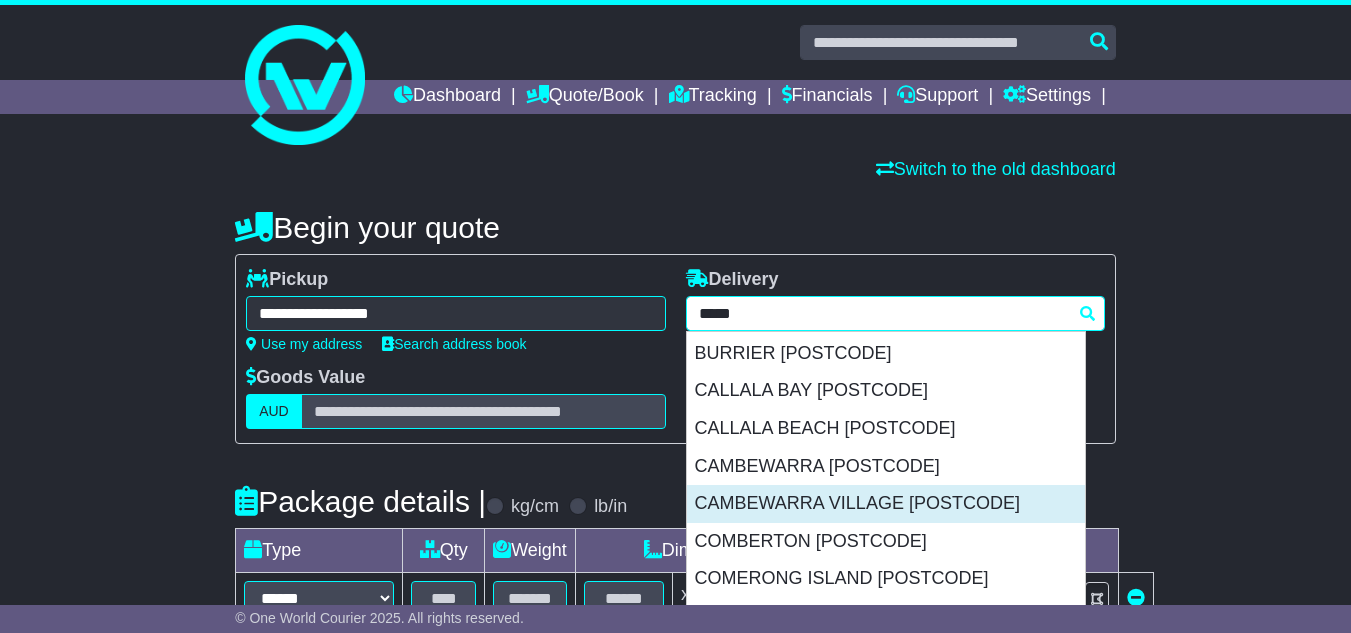 scroll, scrollTop: 400, scrollLeft: 0, axis: vertical 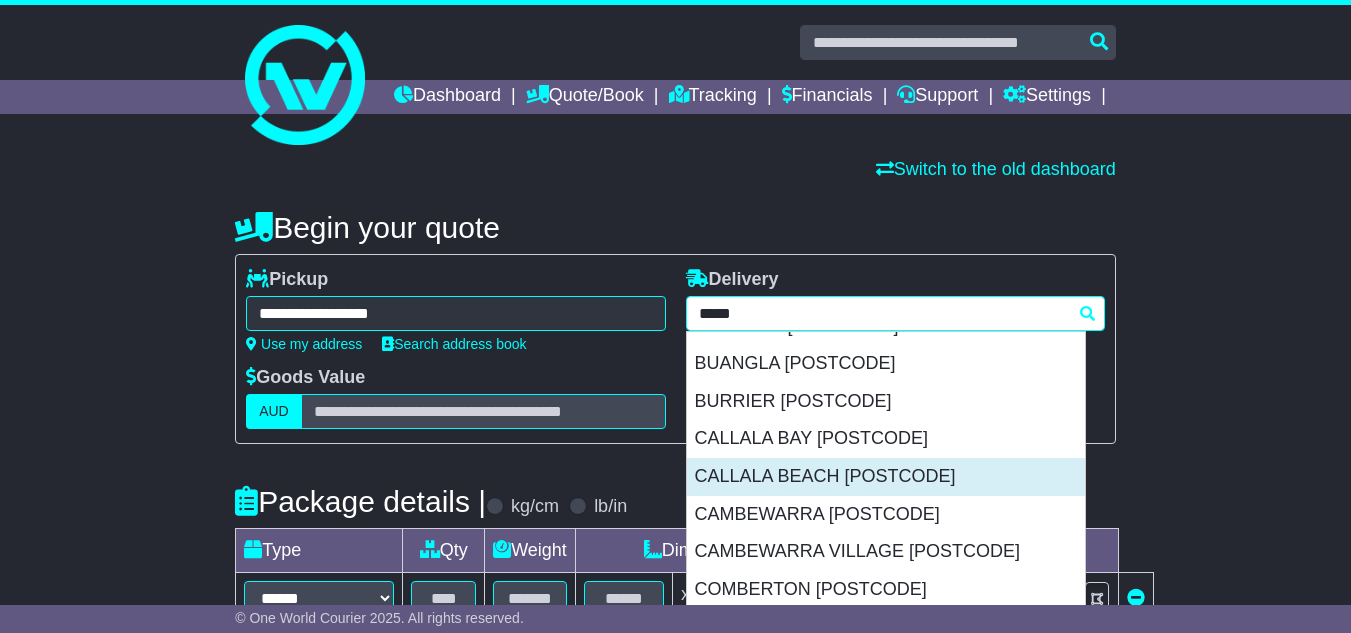 click on "CALLALA BEACH [POSTCODE]" at bounding box center [886, 477] 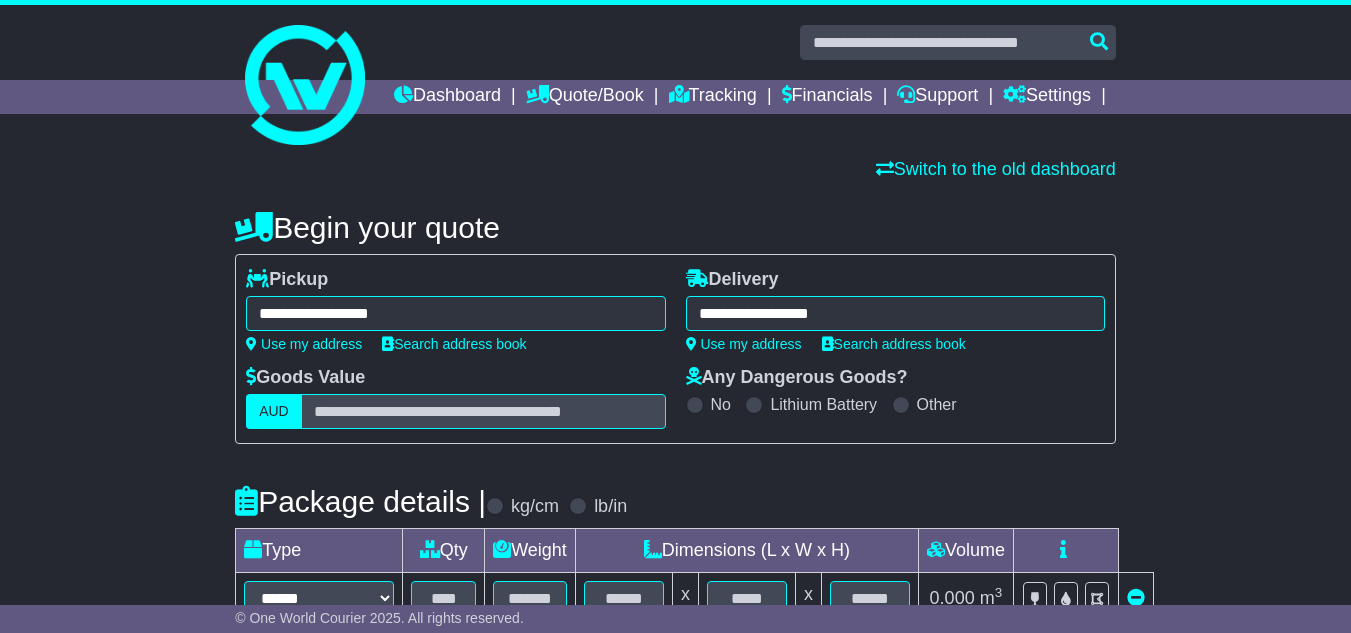 type on "**********" 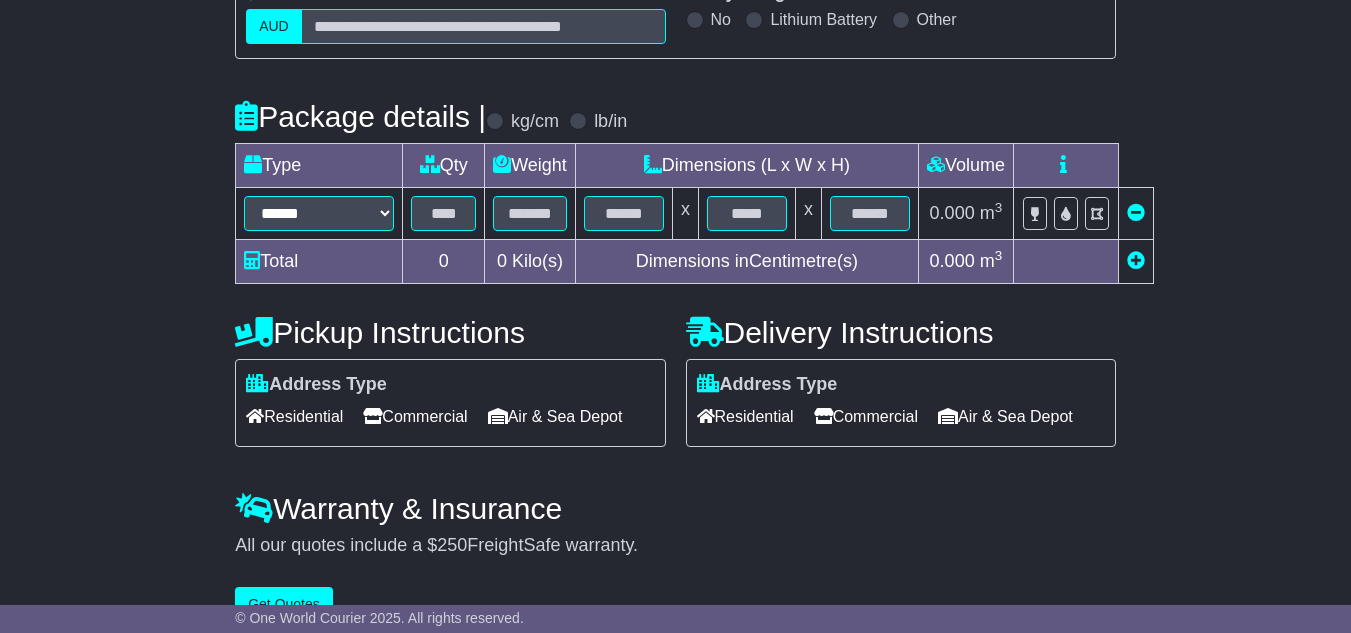 scroll, scrollTop: 400, scrollLeft: 0, axis: vertical 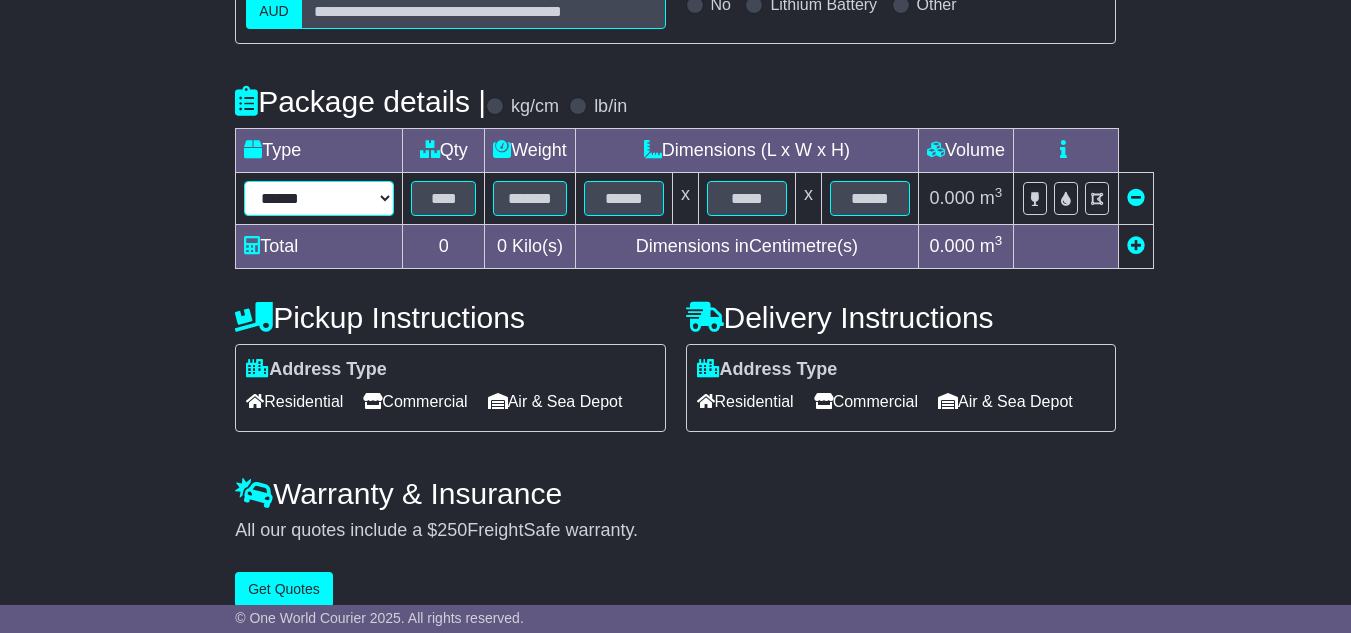 click on "****** ****** *** ******** ***** **** **** ****** *** *******" at bounding box center [319, 198] 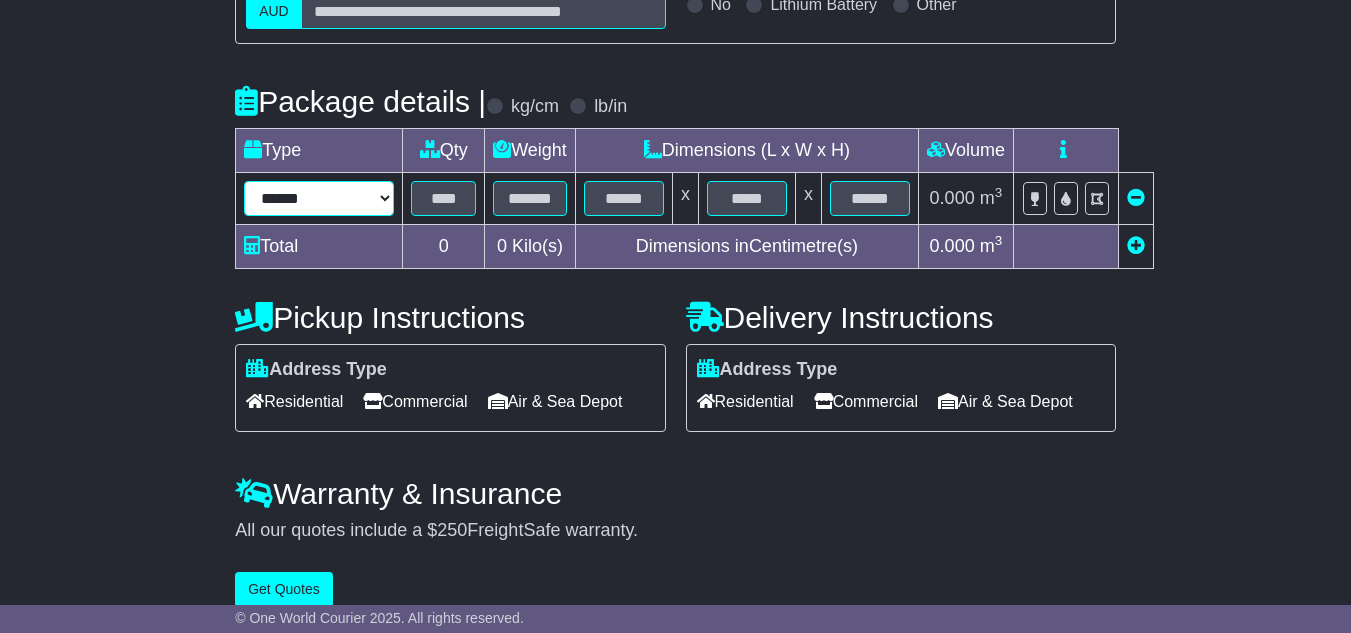 select on "*****" 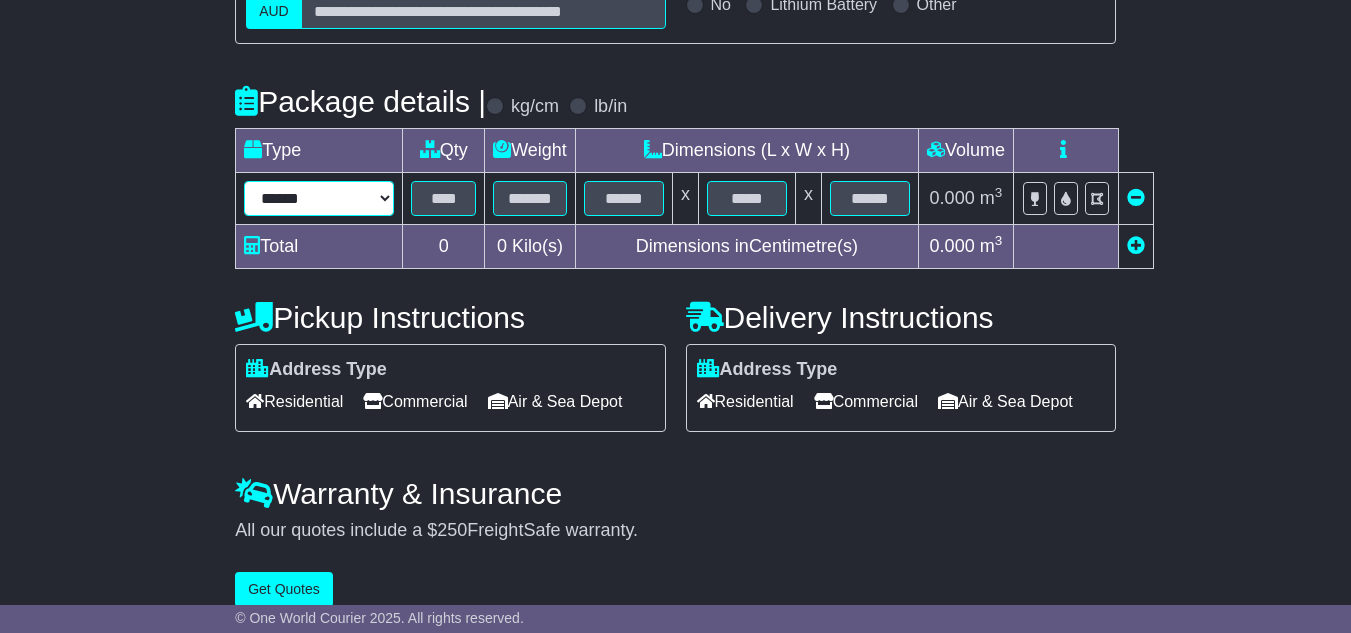 click on "****** ****** *** ******** ***** **** **** ****** *** *******" at bounding box center [319, 198] 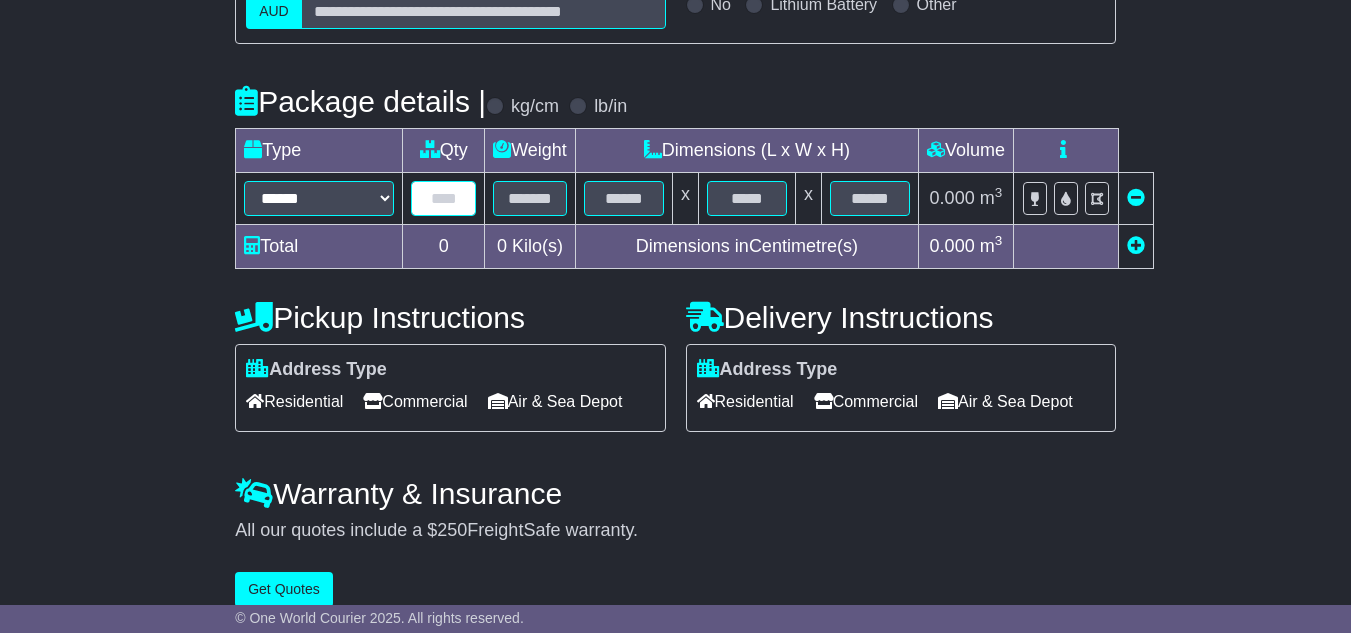 click at bounding box center (443, 198) 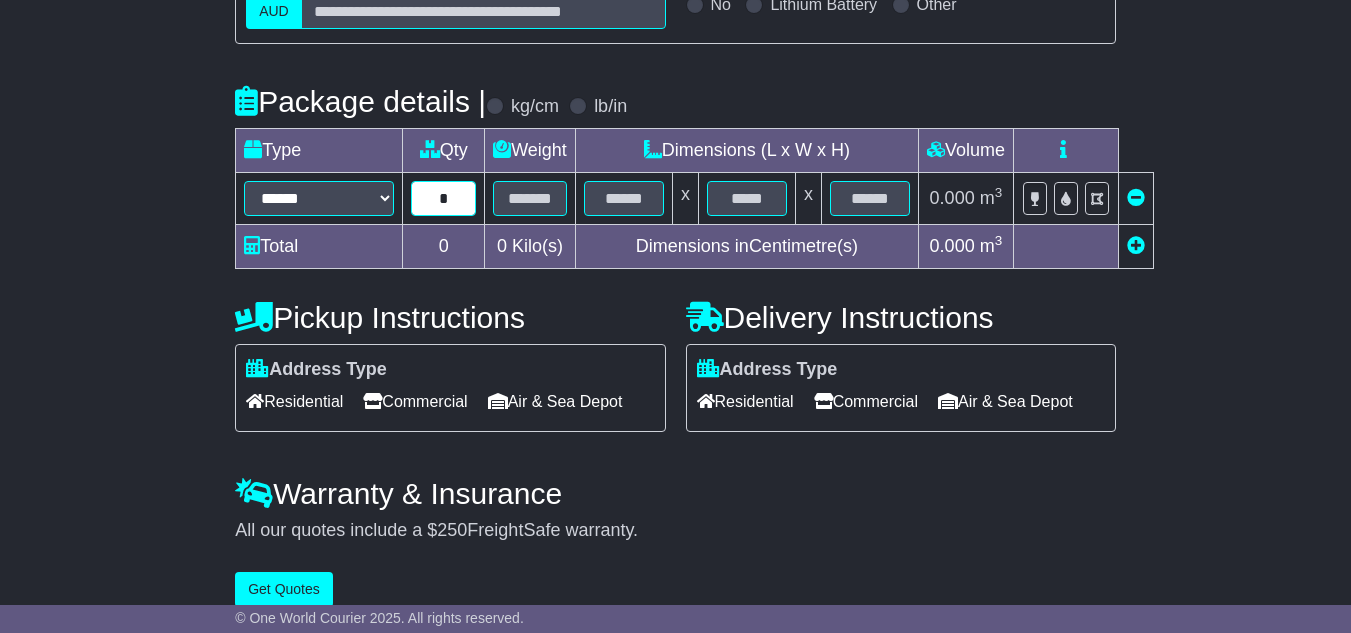 type on "*" 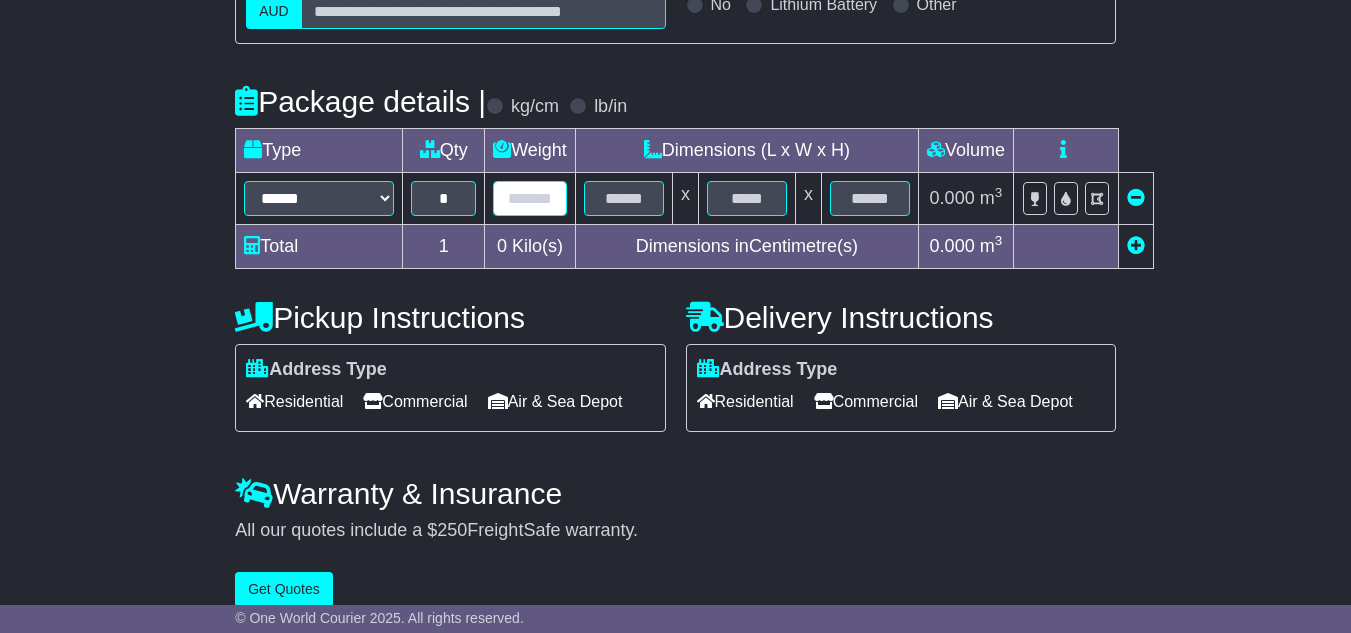click at bounding box center [530, 198] 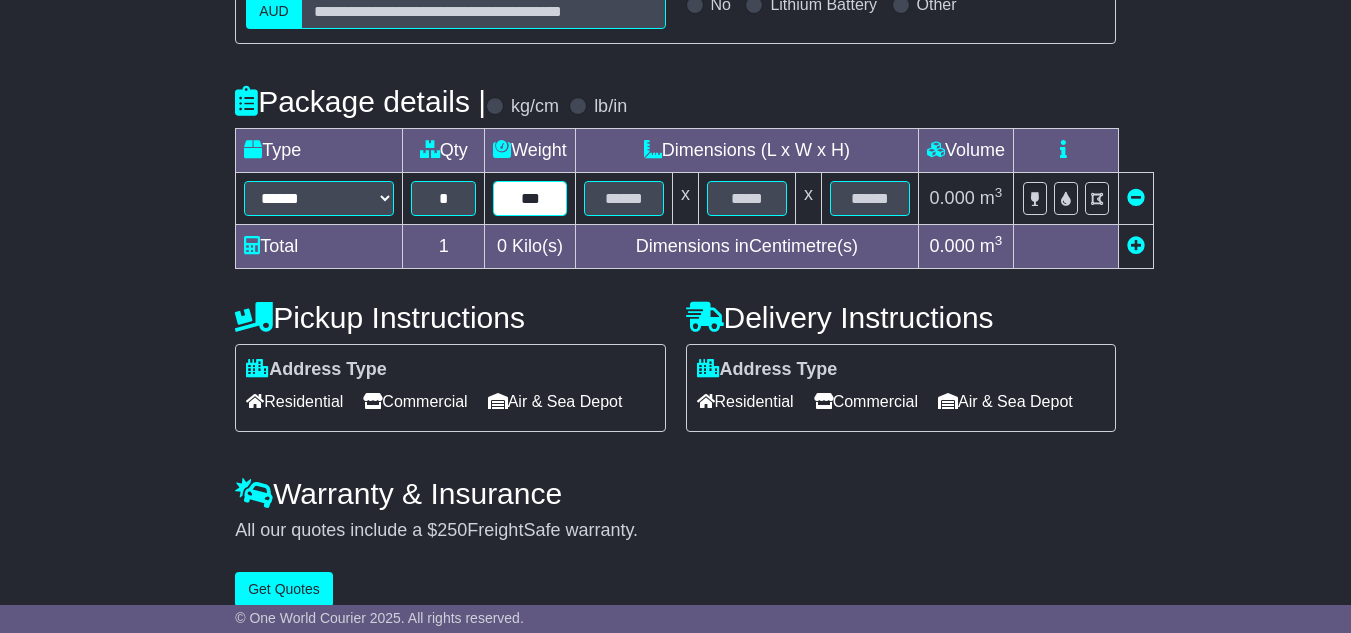 type on "***" 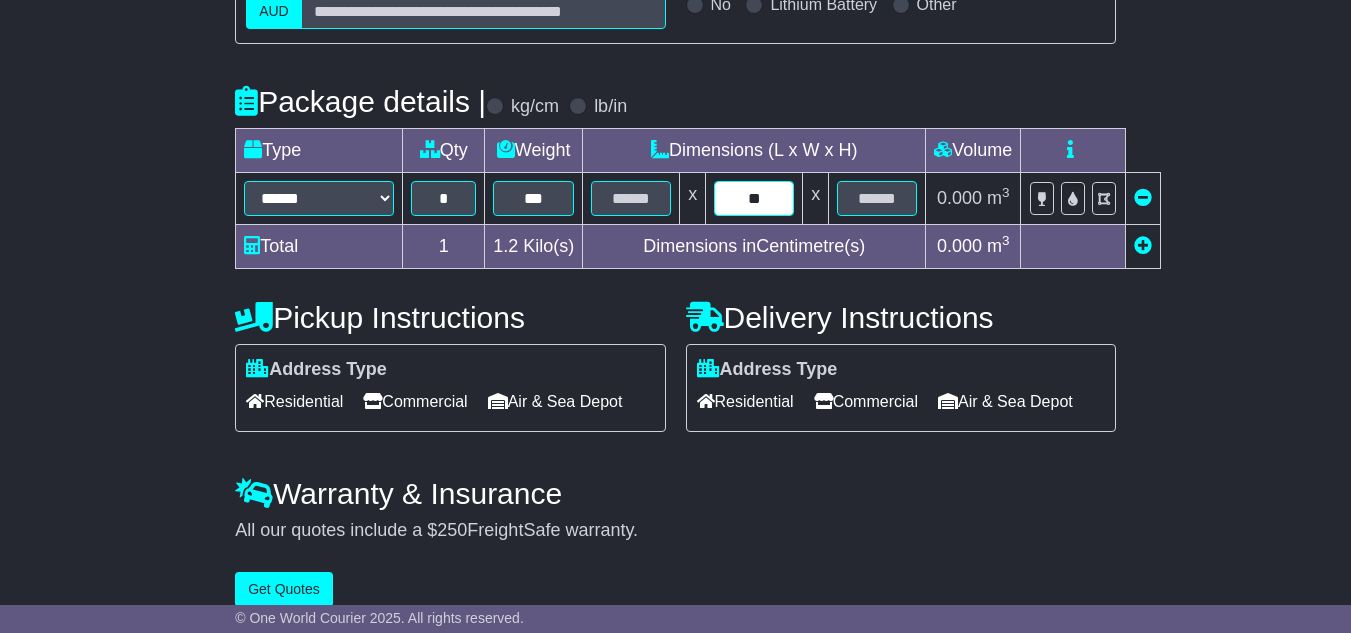 type on "**" 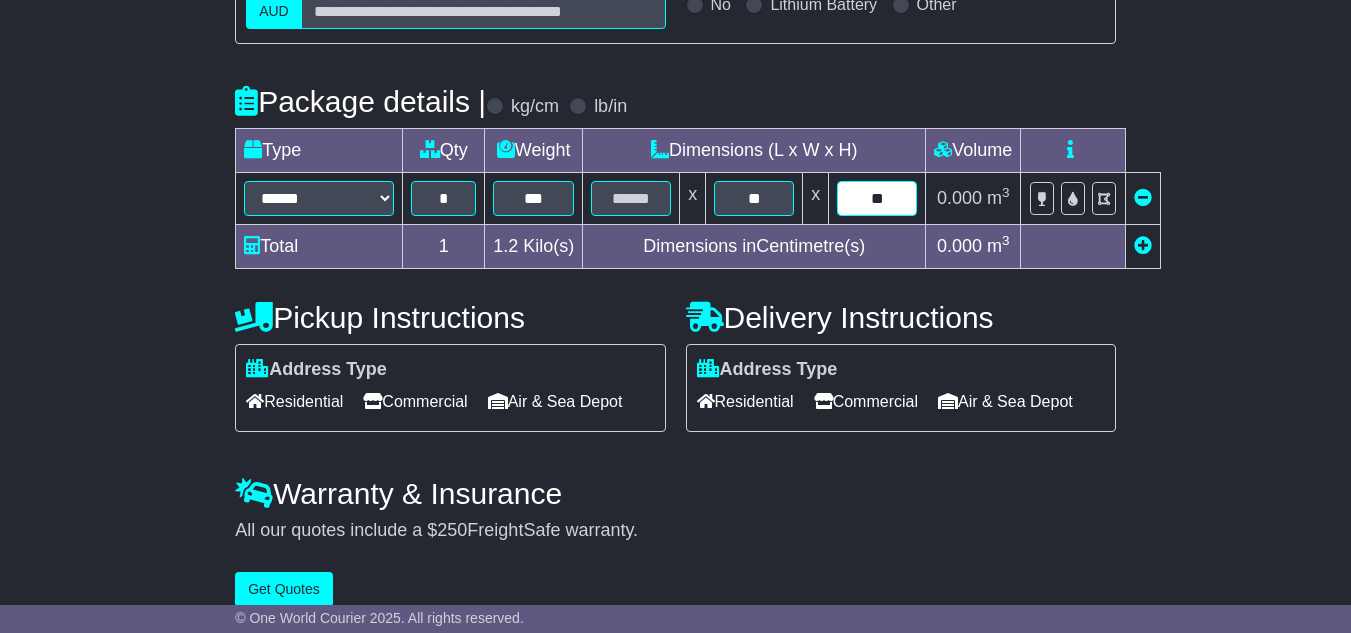 type on "**" 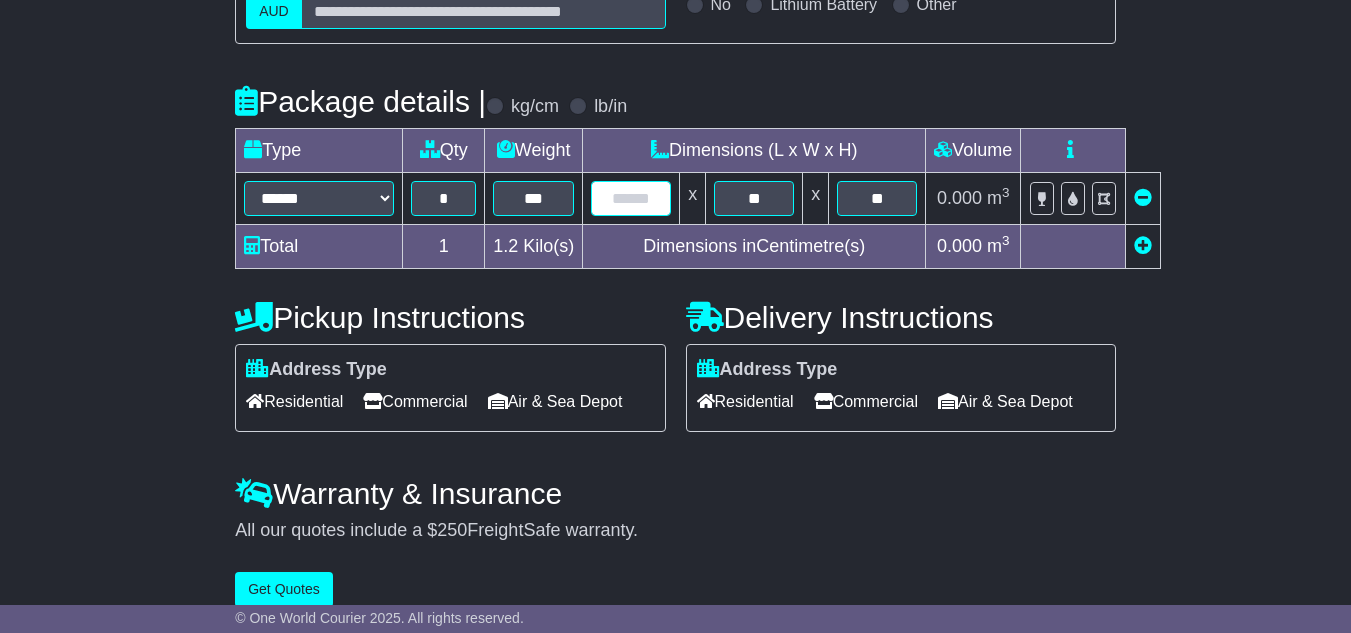 click at bounding box center [631, 198] 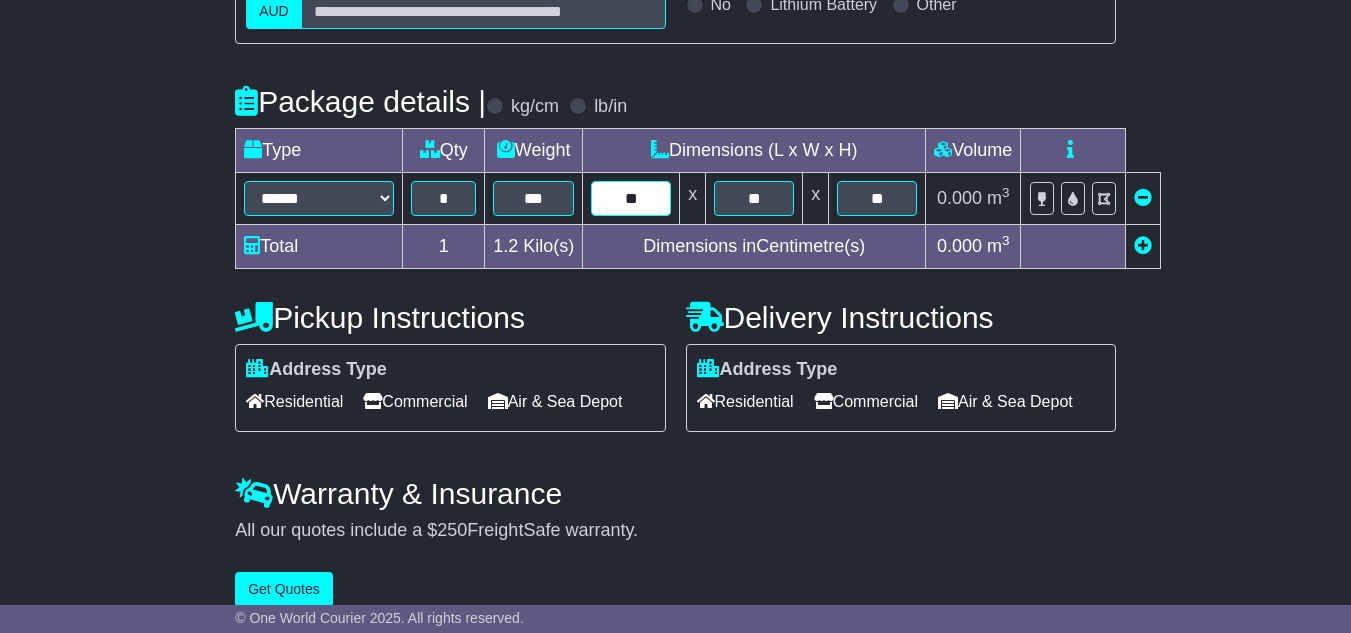 type on "**" 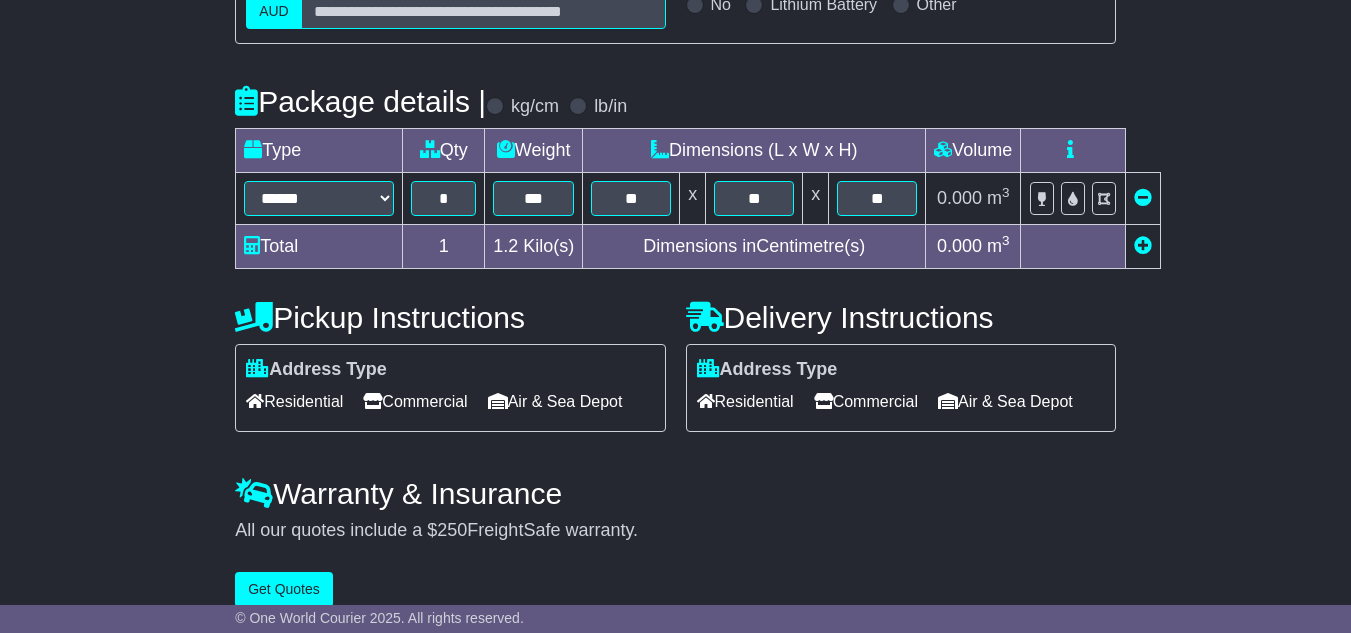 click on "Commercial" at bounding box center (415, 401) 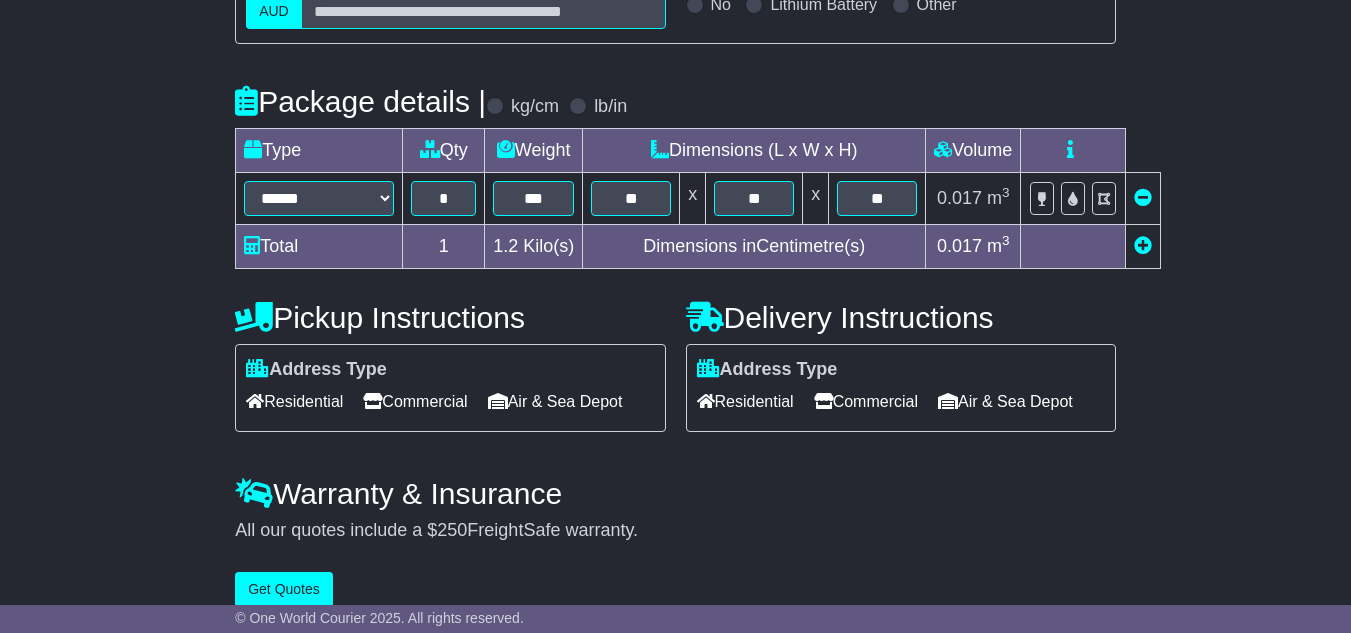 click on "Residential" at bounding box center (745, 401) 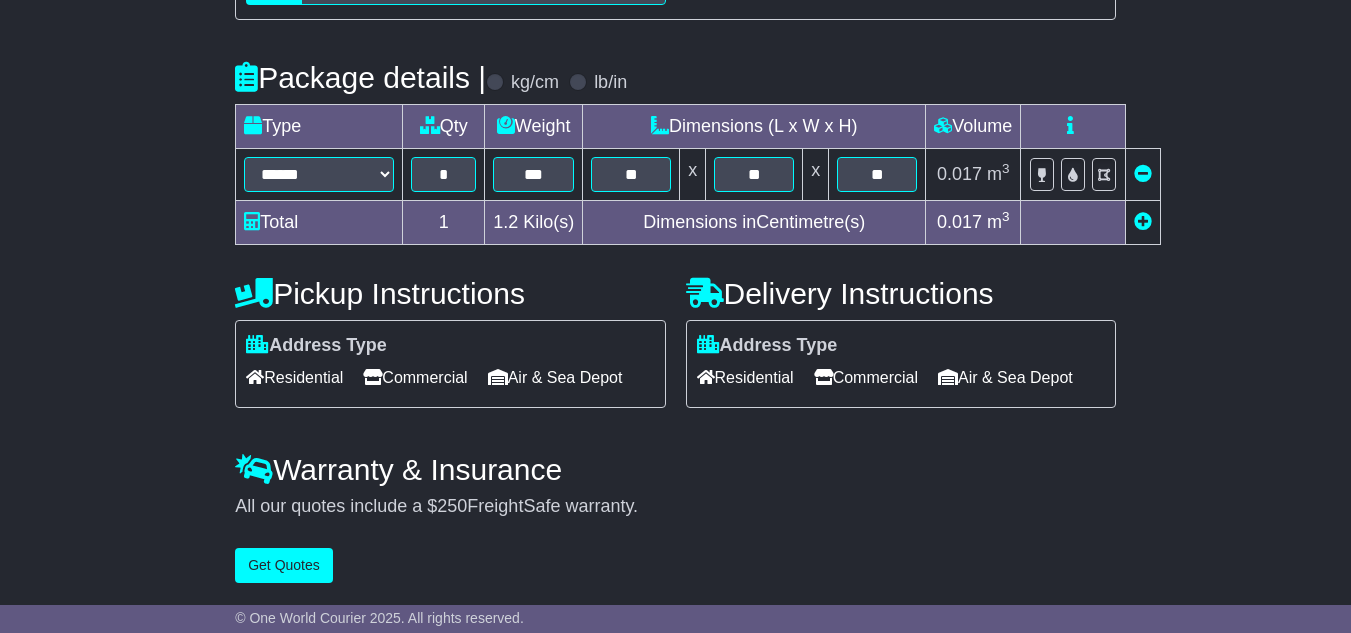 scroll, scrollTop: 491, scrollLeft: 0, axis: vertical 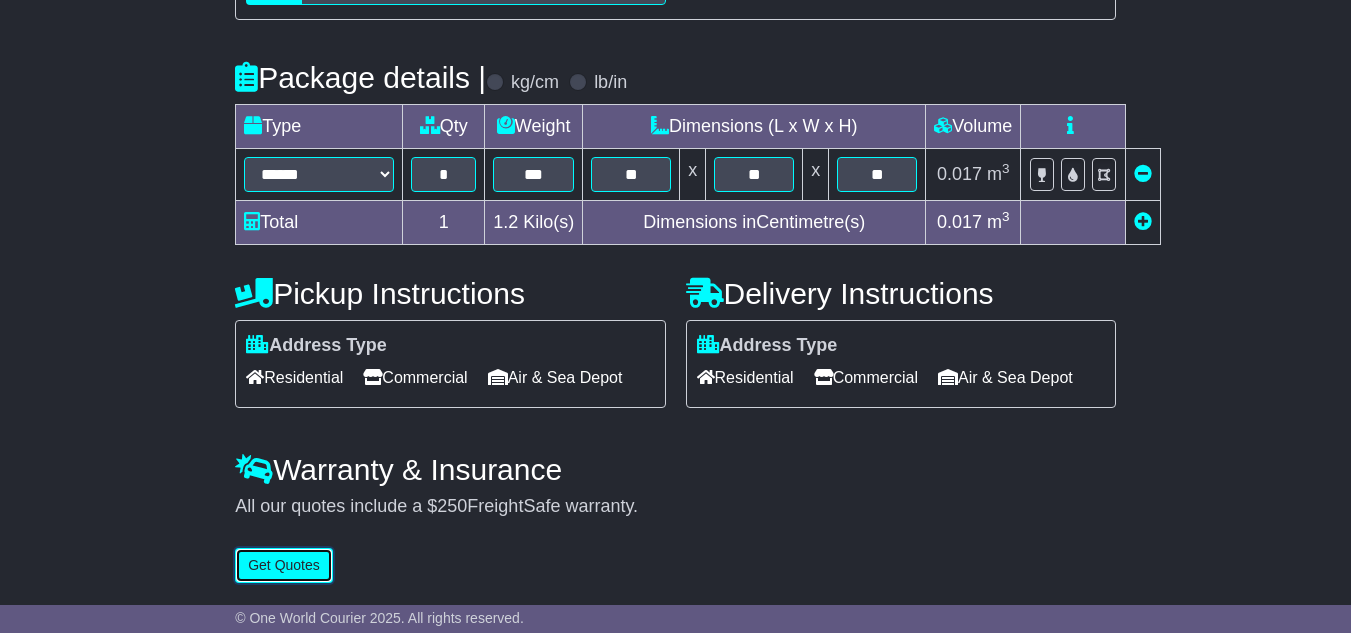 click on "Get Quotes" at bounding box center (284, 565) 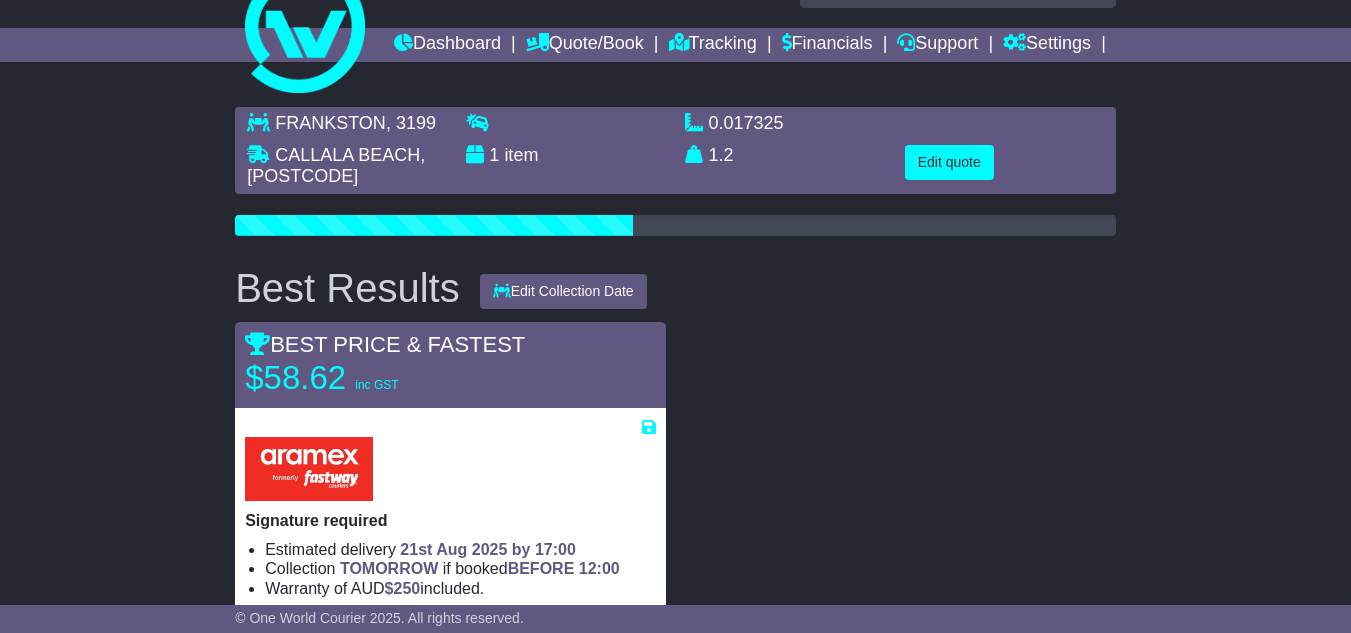 scroll, scrollTop: 252, scrollLeft: 0, axis: vertical 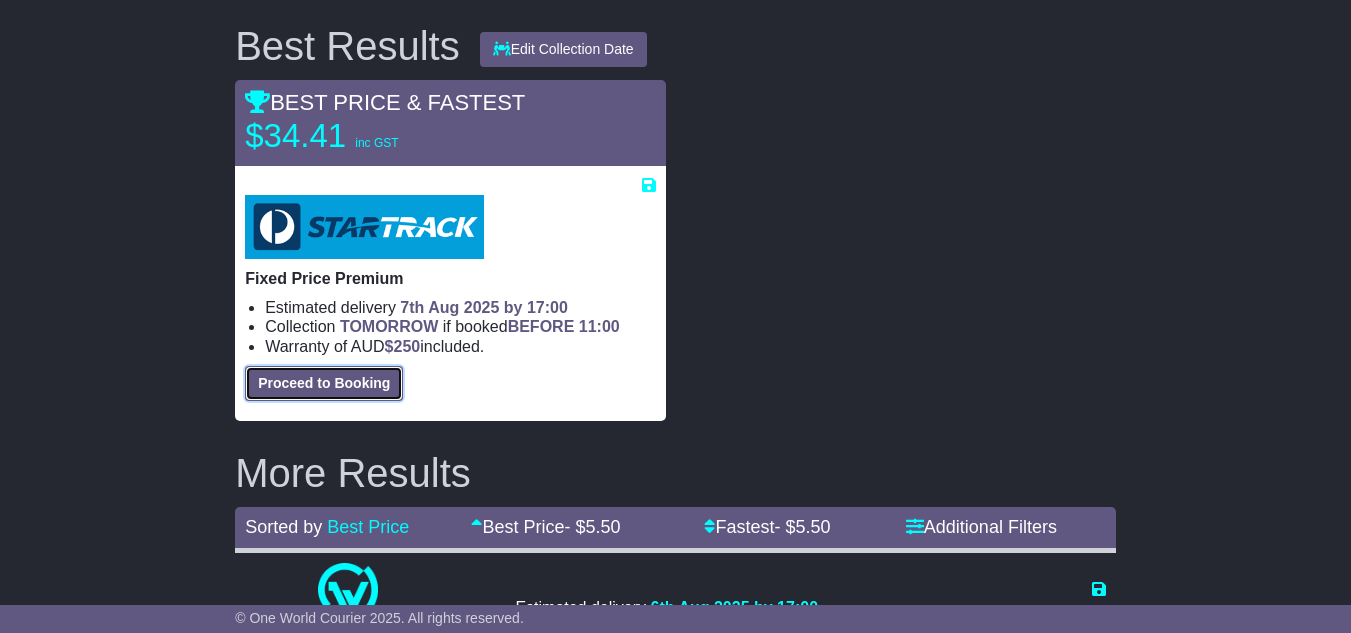 click on "Proceed to Booking" at bounding box center (324, 383) 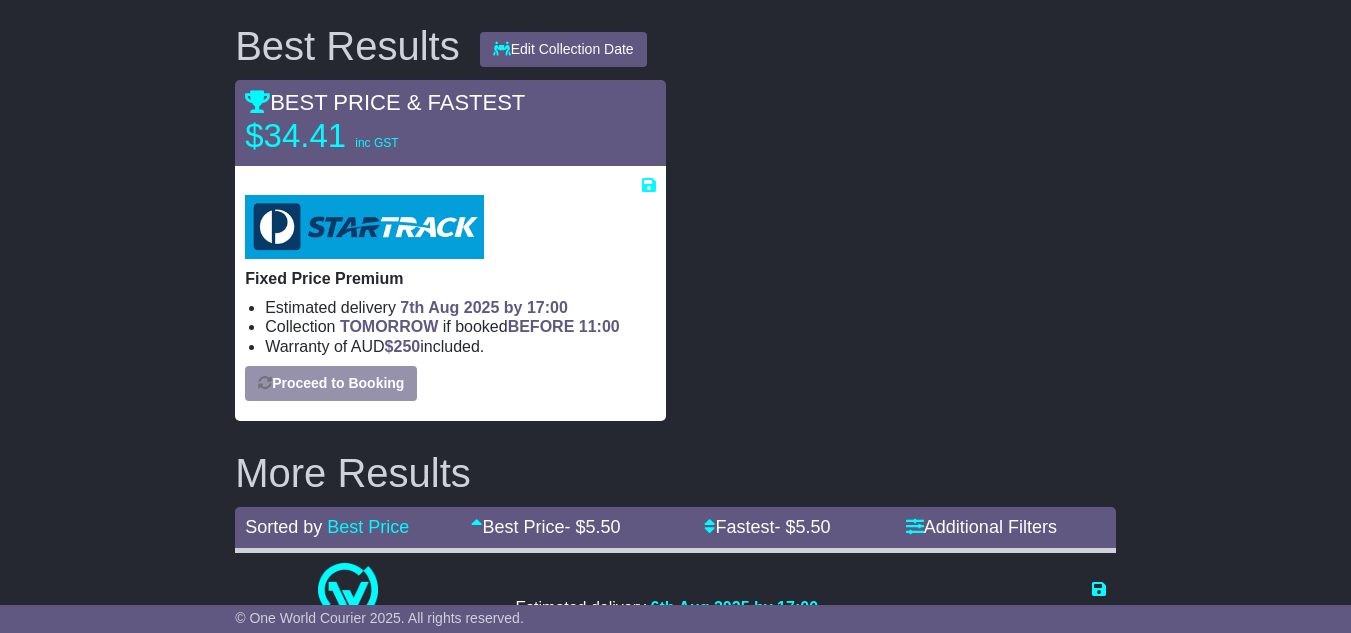 select on "**********" 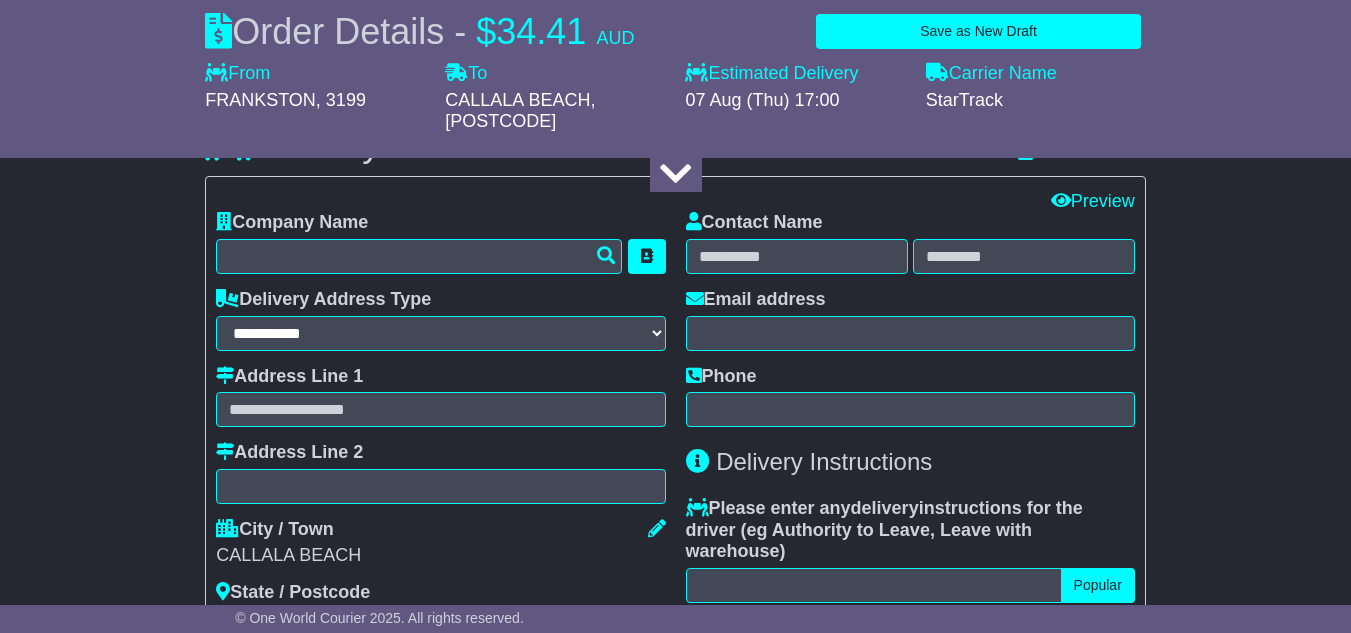 scroll, scrollTop: 1452, scrollLeft: 0, axis: vertical 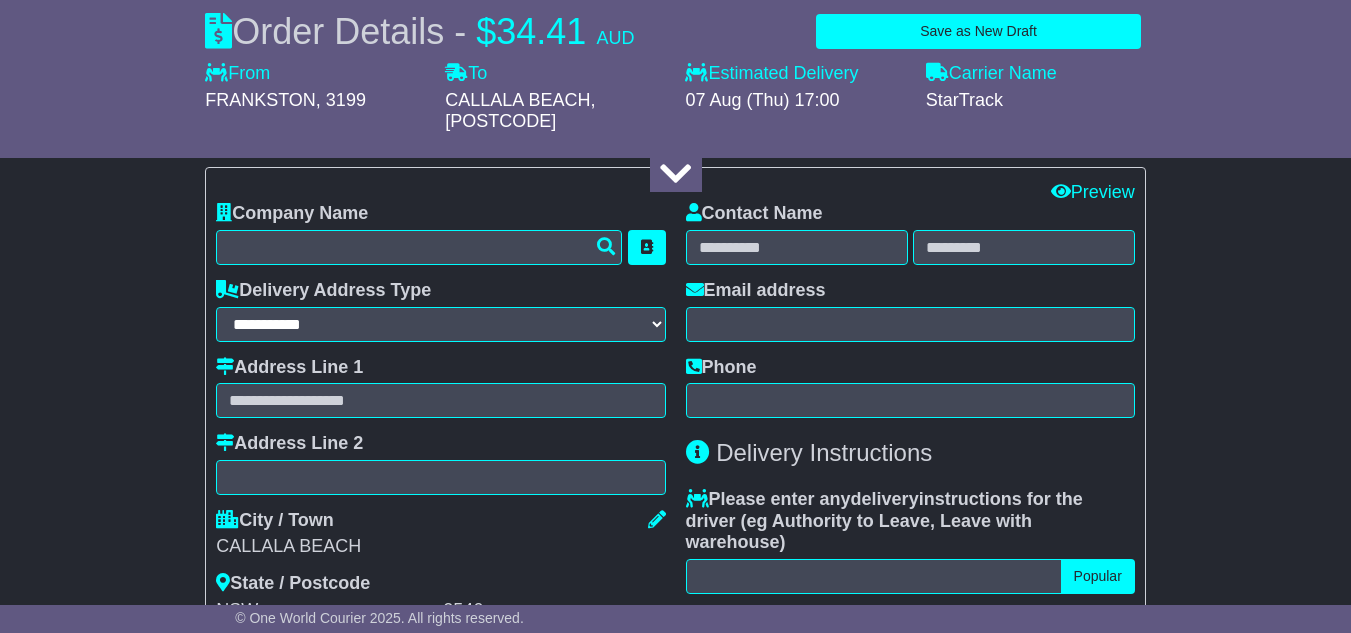 click on "**********" at bounding box center [440, 443] 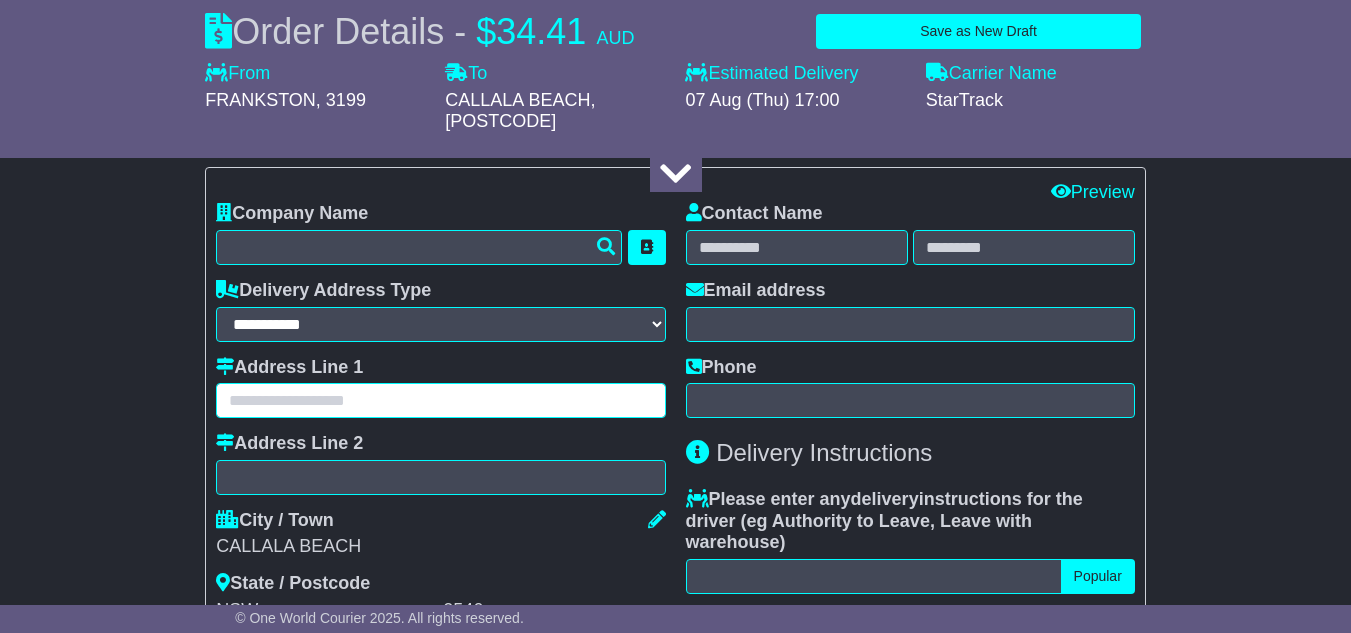 click at bounding box center [440, 400] 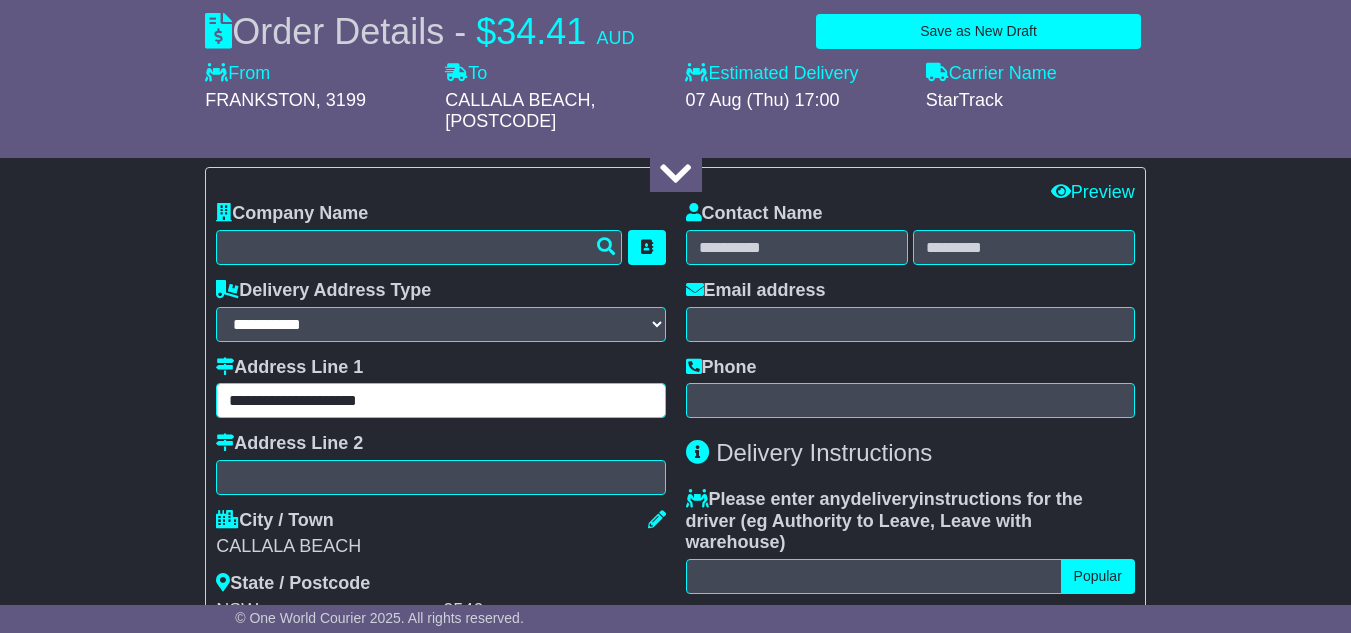 type on "**********" 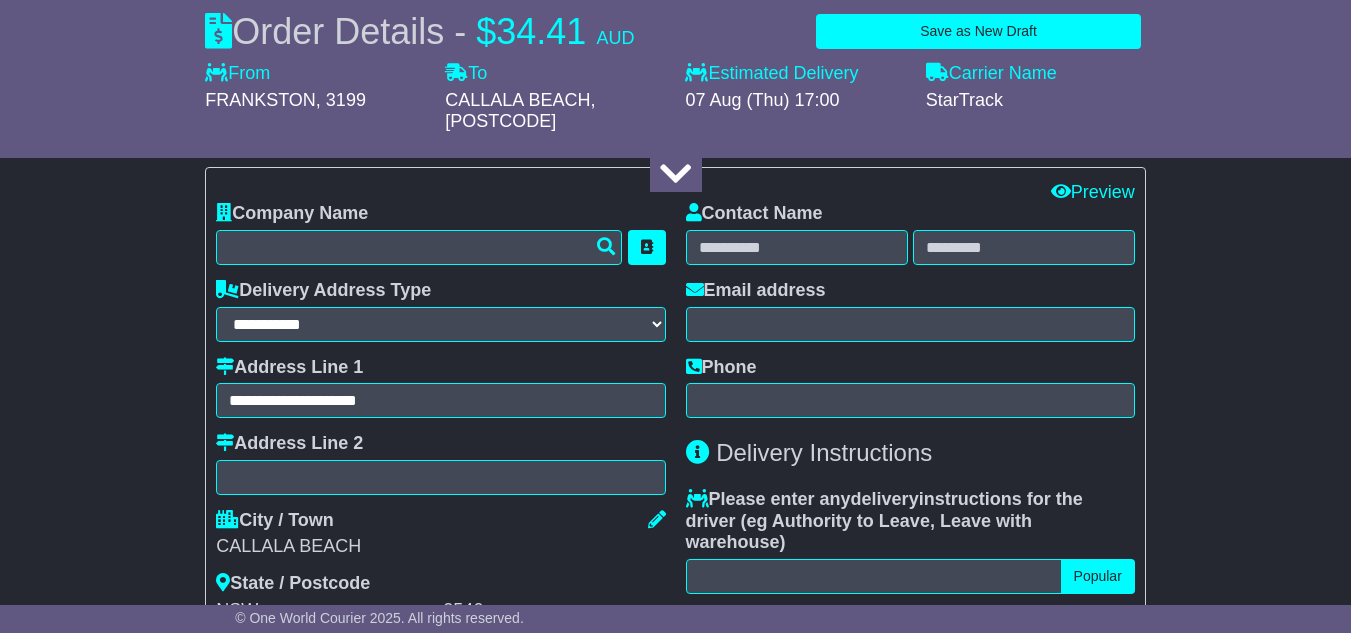 click on "Phone" at bounding box center (910, 388) 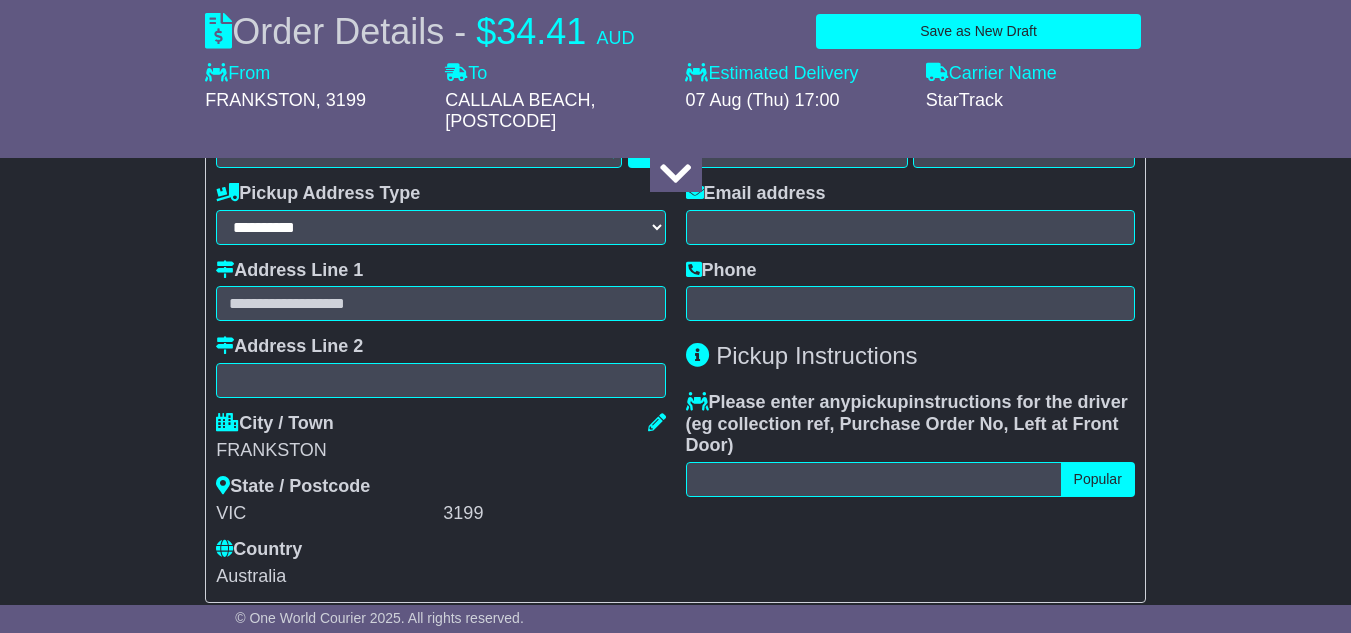 scroll, scrollTop: 652, scrollLeft: 0, axis: vertical 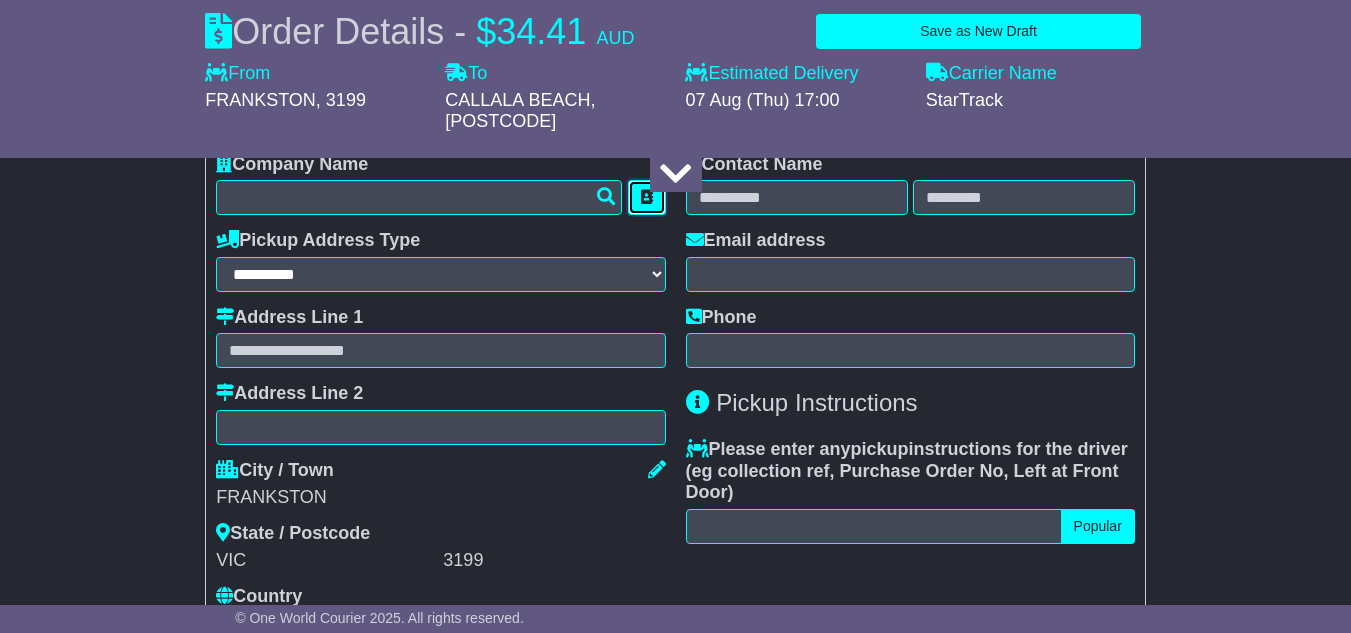 click at bounding box center (647, 197) 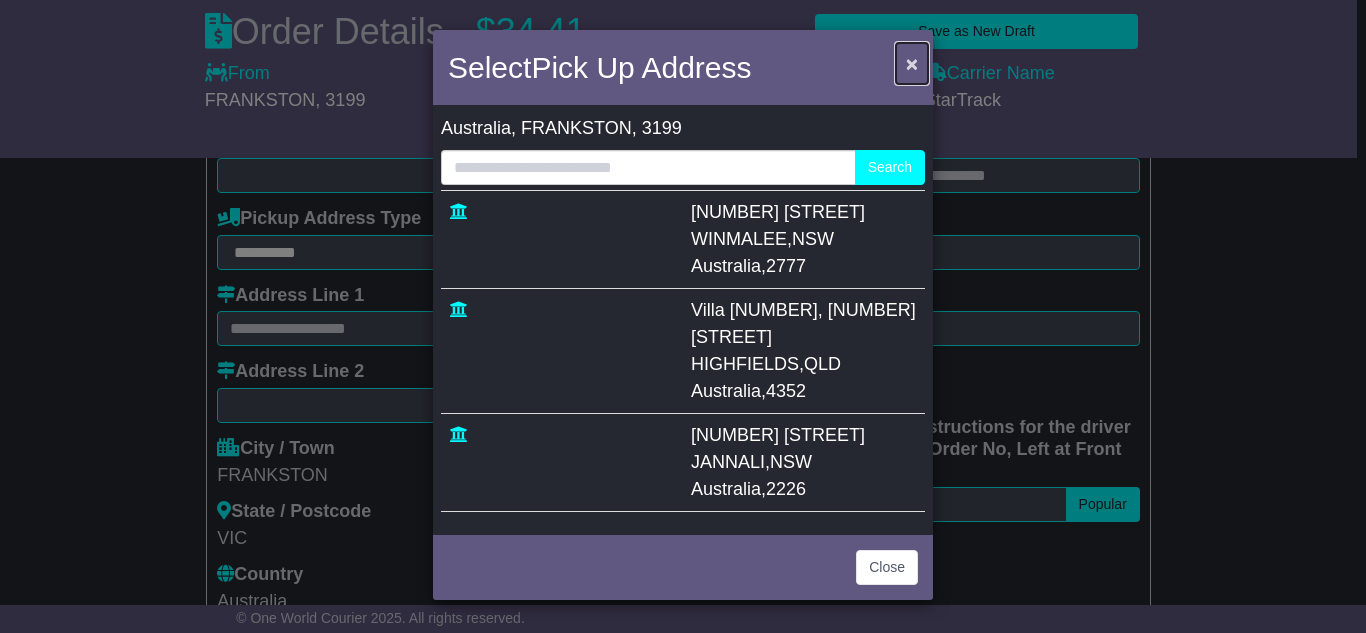 click on "×" at bounding box center (912, 63) 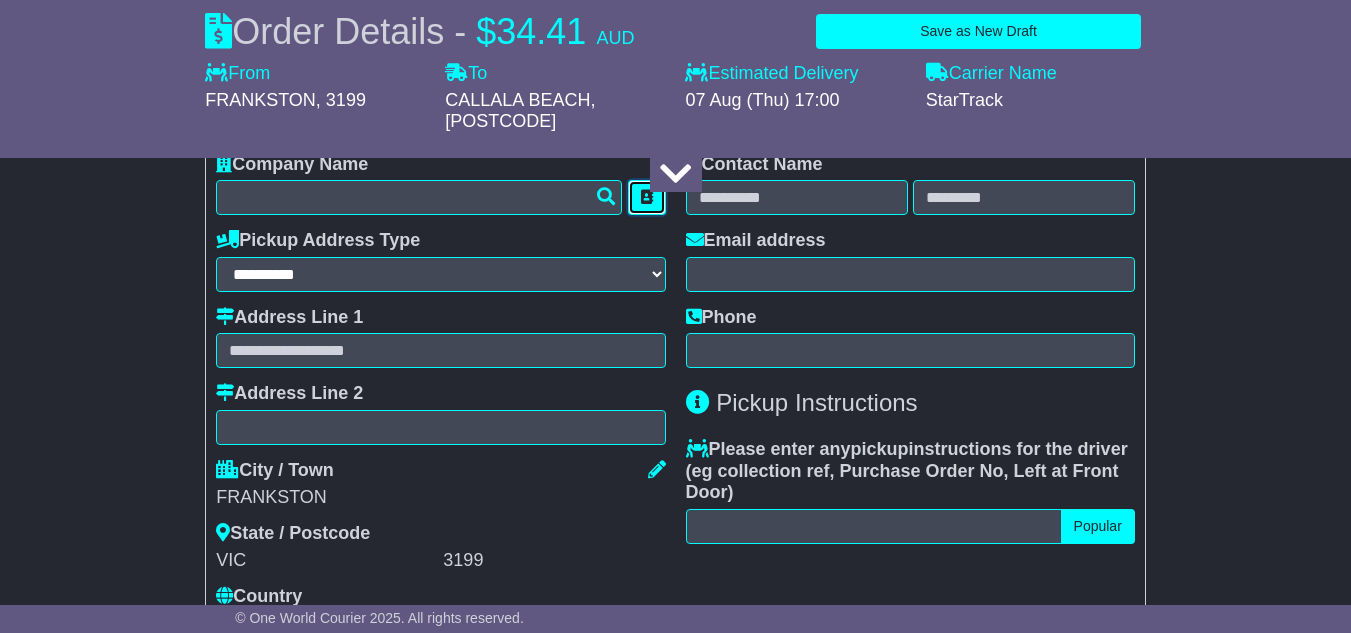 click at bounding box center [647, 197] 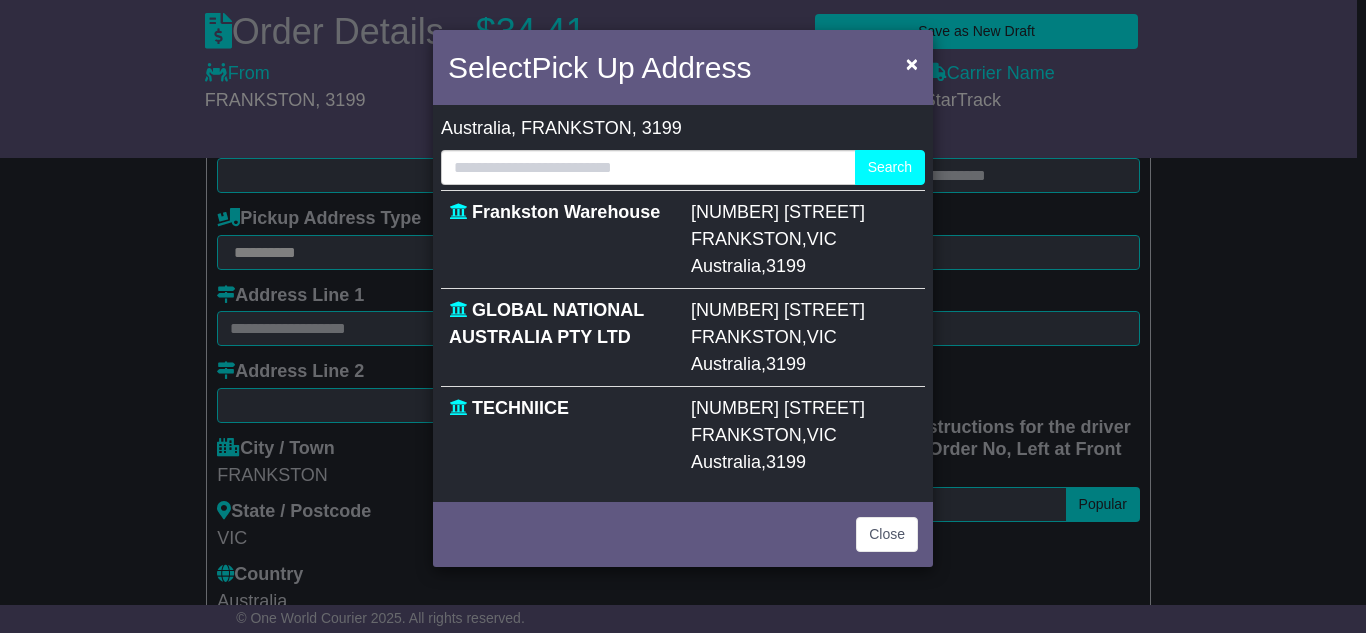 click on "[NUMBER] [STREET]" at bounding box center (778, 408) 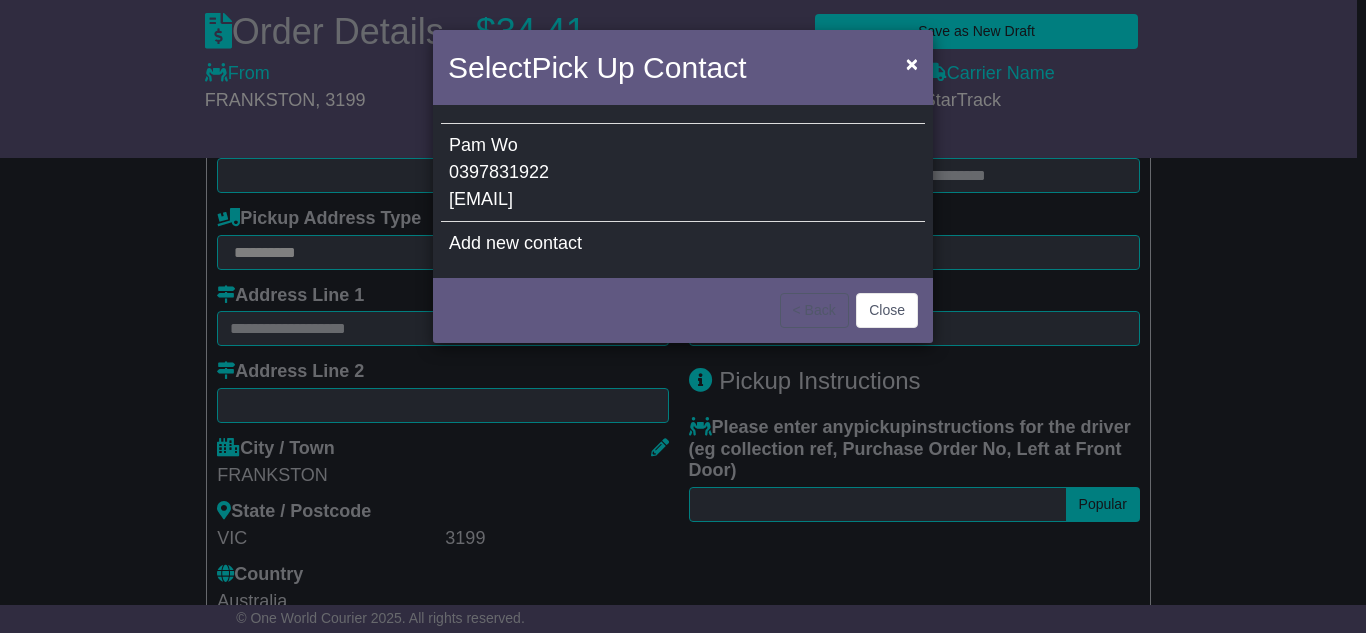 click on "[EMAIL]" at bounding box center [481, 199] 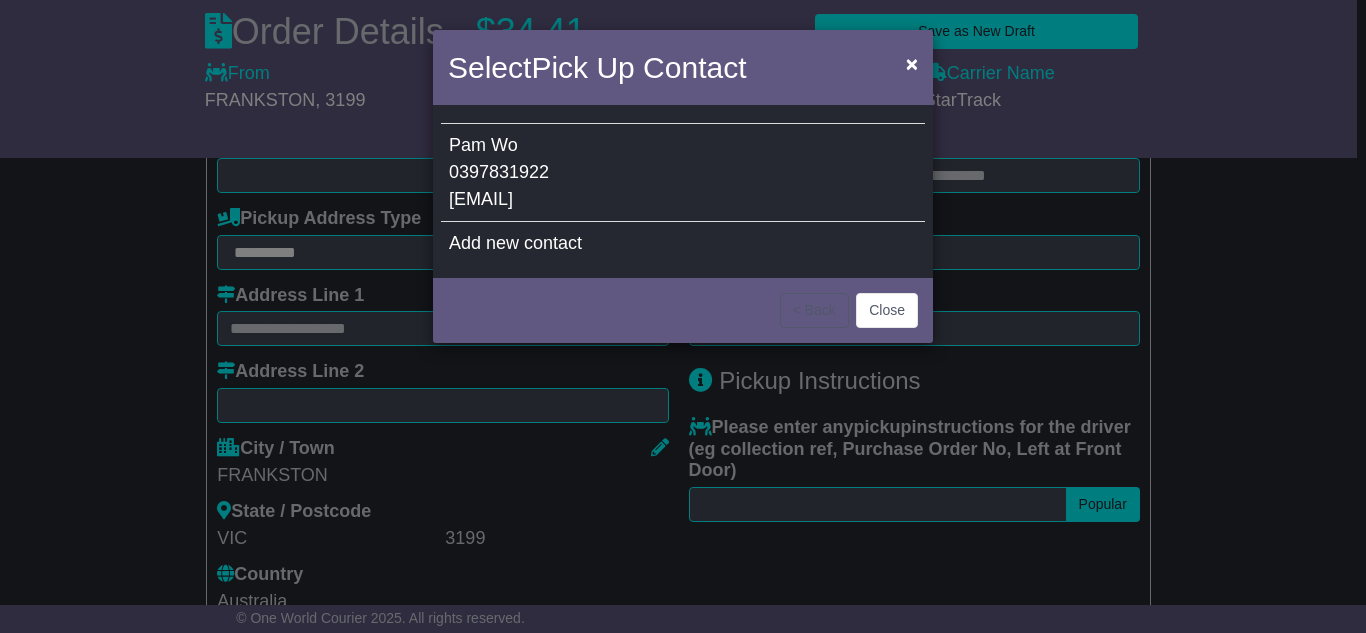 type on "*********" 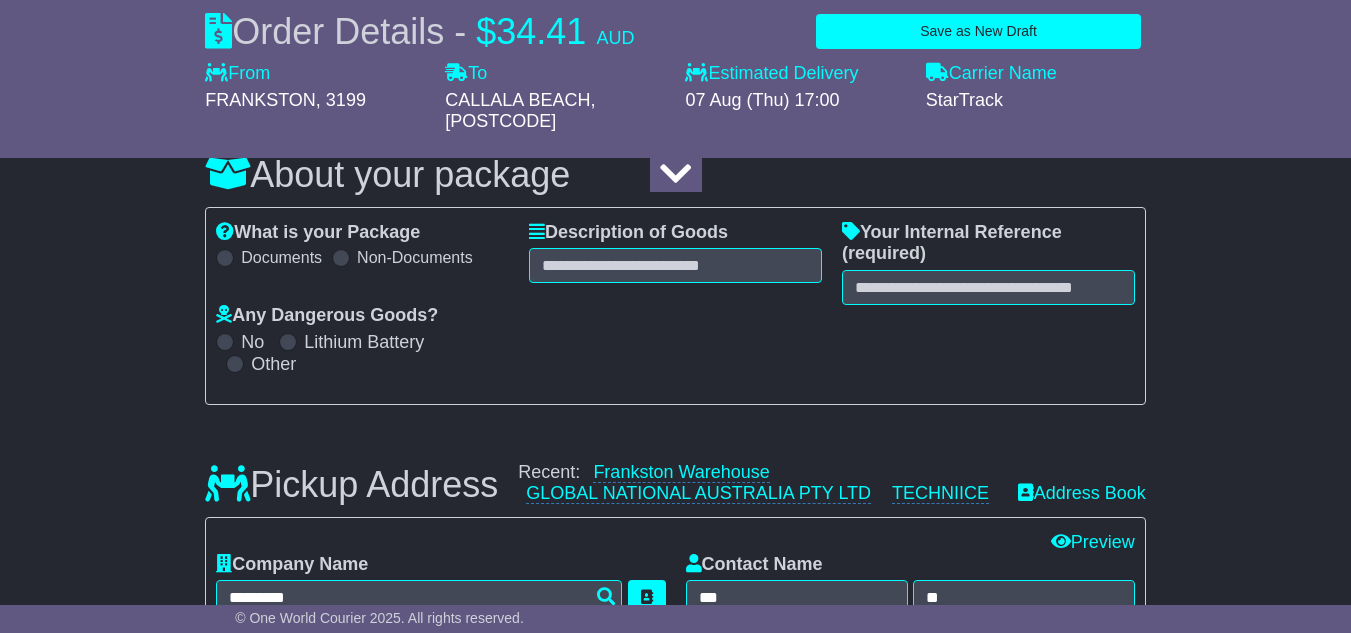 scroll, scrollTop: 52, scrollLeft: 0, axis: vertical 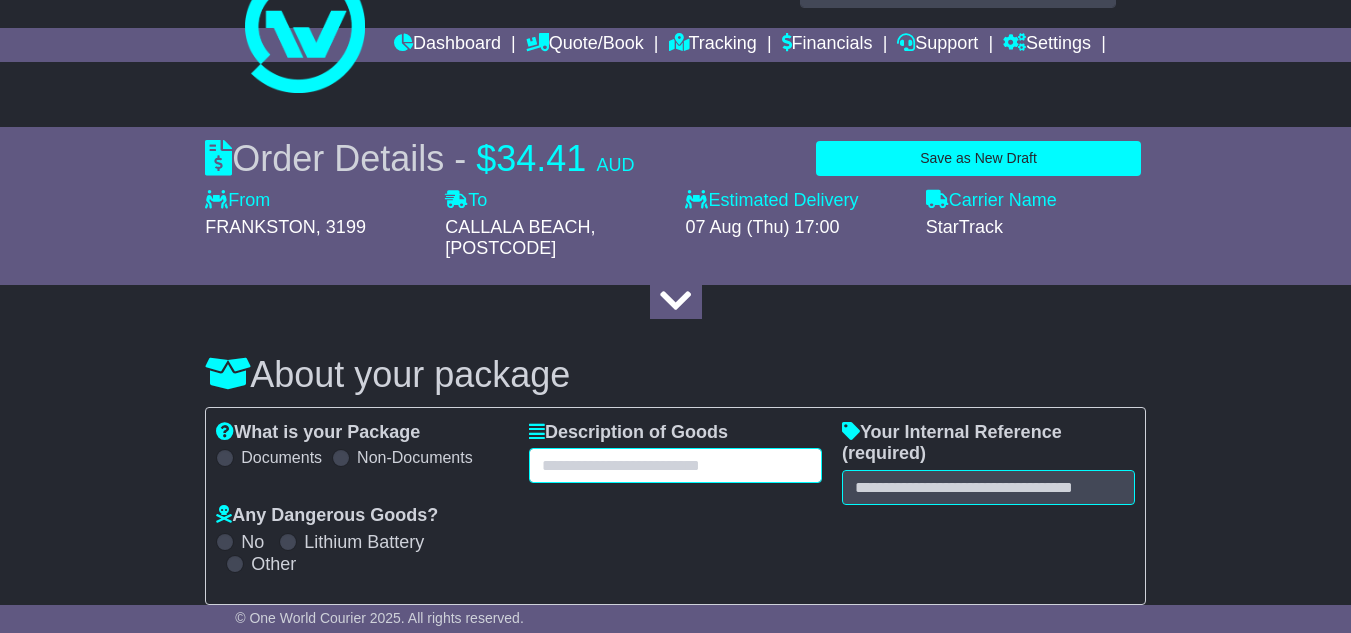 click at bounding box center [675, 465] 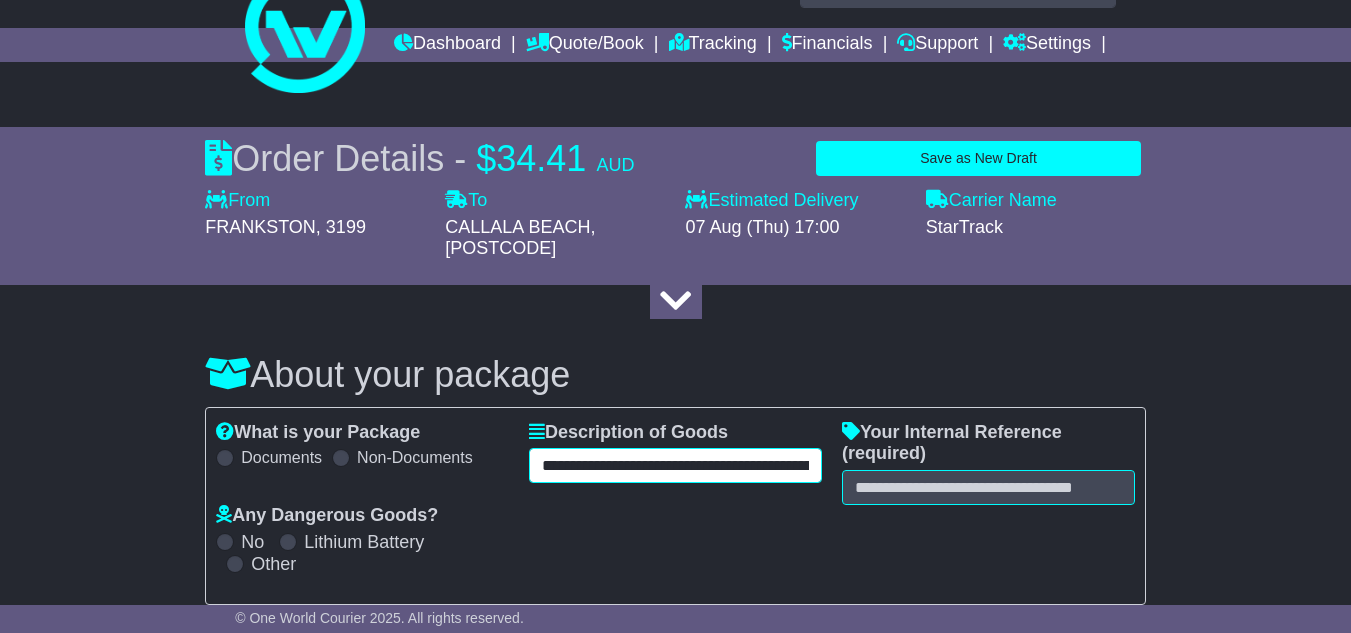 scroll, scrollTop: 0, scrollLeft: 394, axis: horizontal 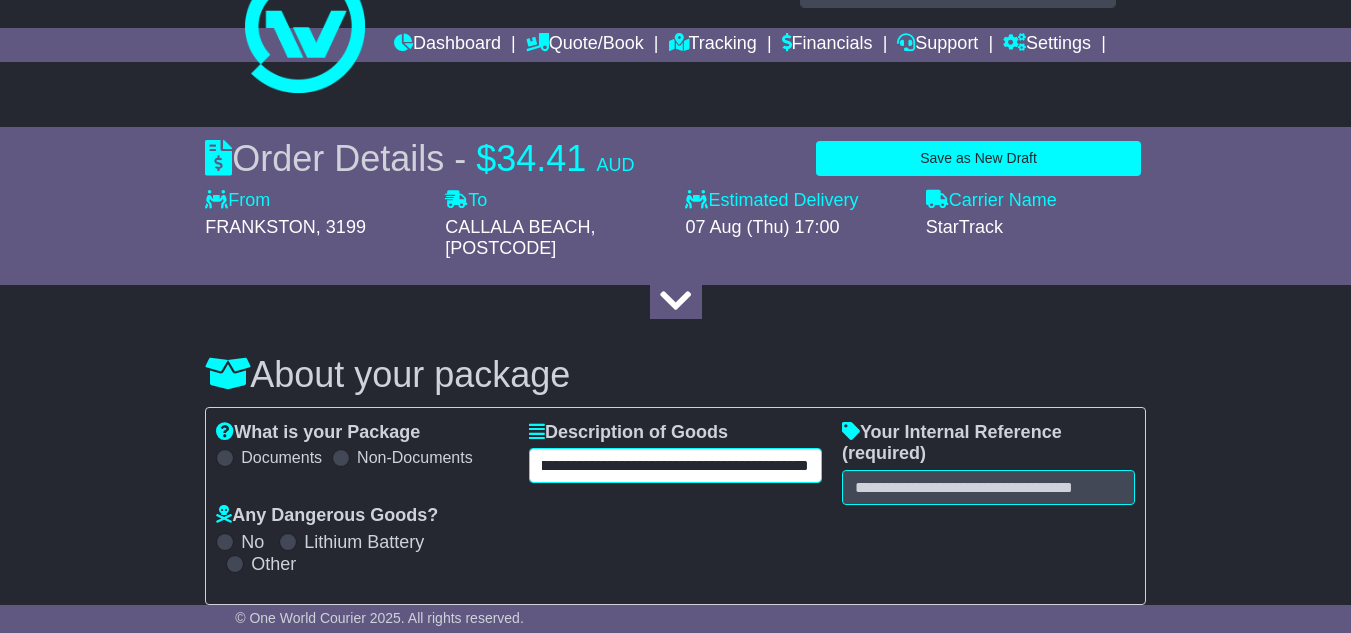 drag, startPoint x: 772, startPoint y: 480, endPoint x: 648, endPoint y: 488, distance: 124.2578 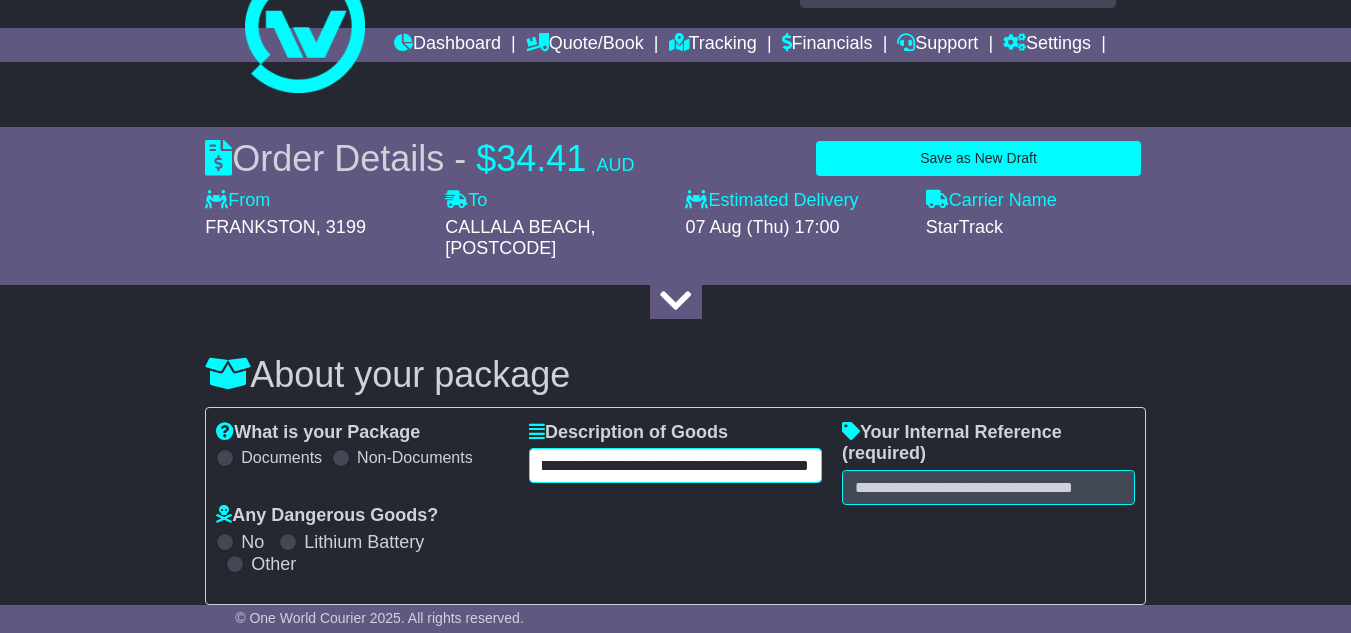scroll, scrollTop: 0, scrollLeft: 0, axis: both 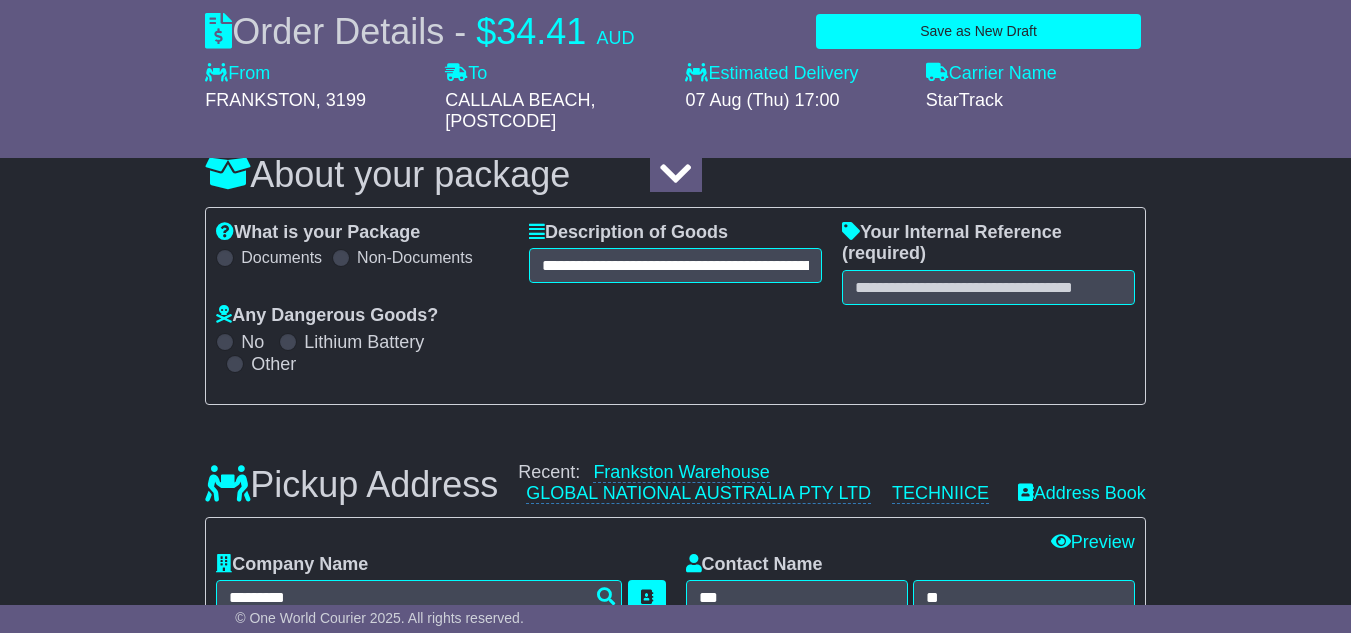 click on "**********" at bounding box center (675, 306) 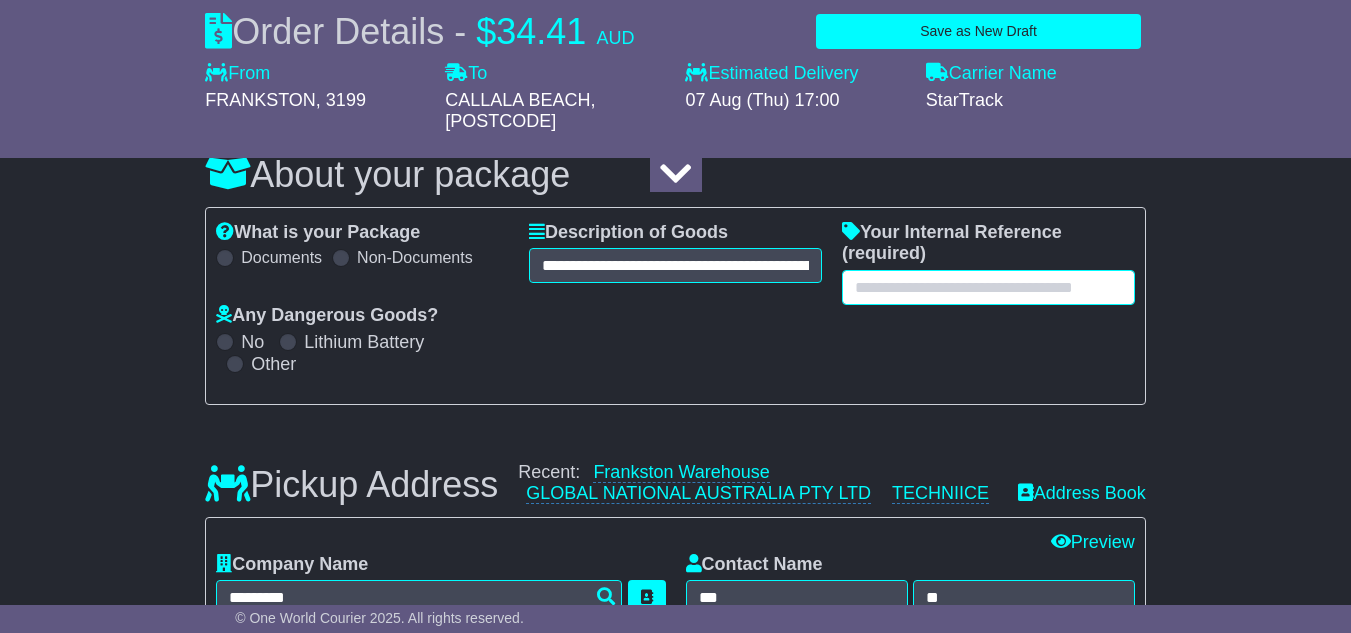 click at bounding box center [988, 287] 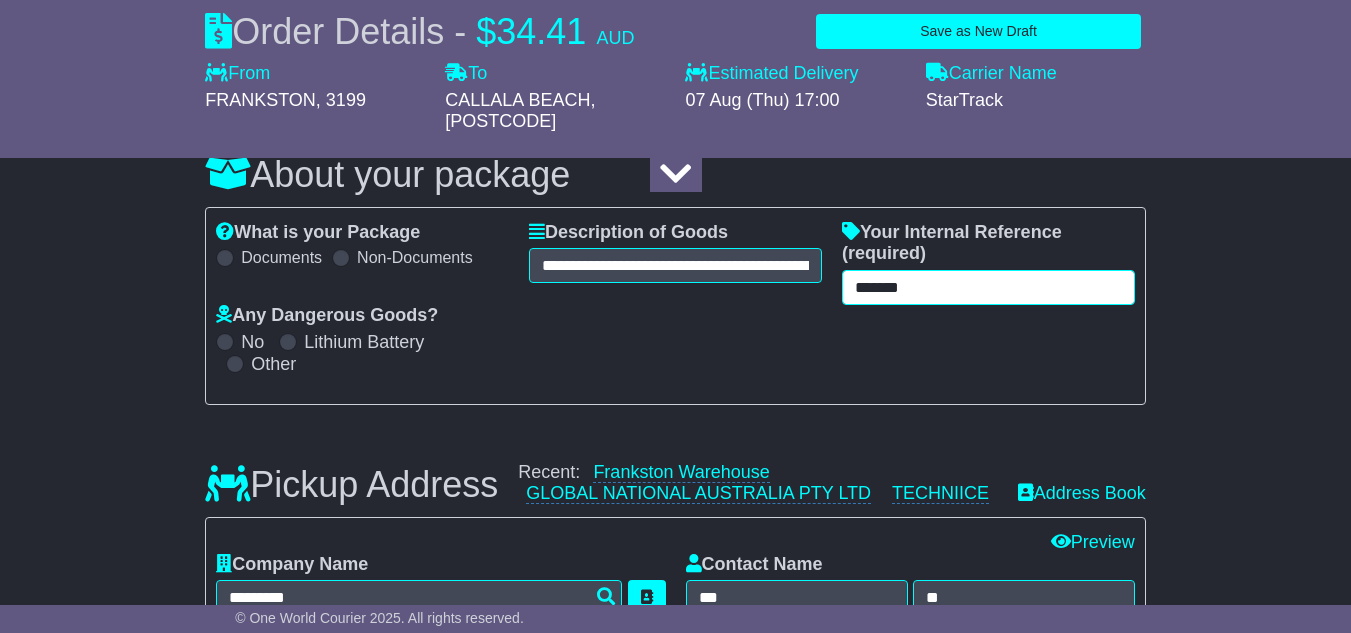 type on "*******" 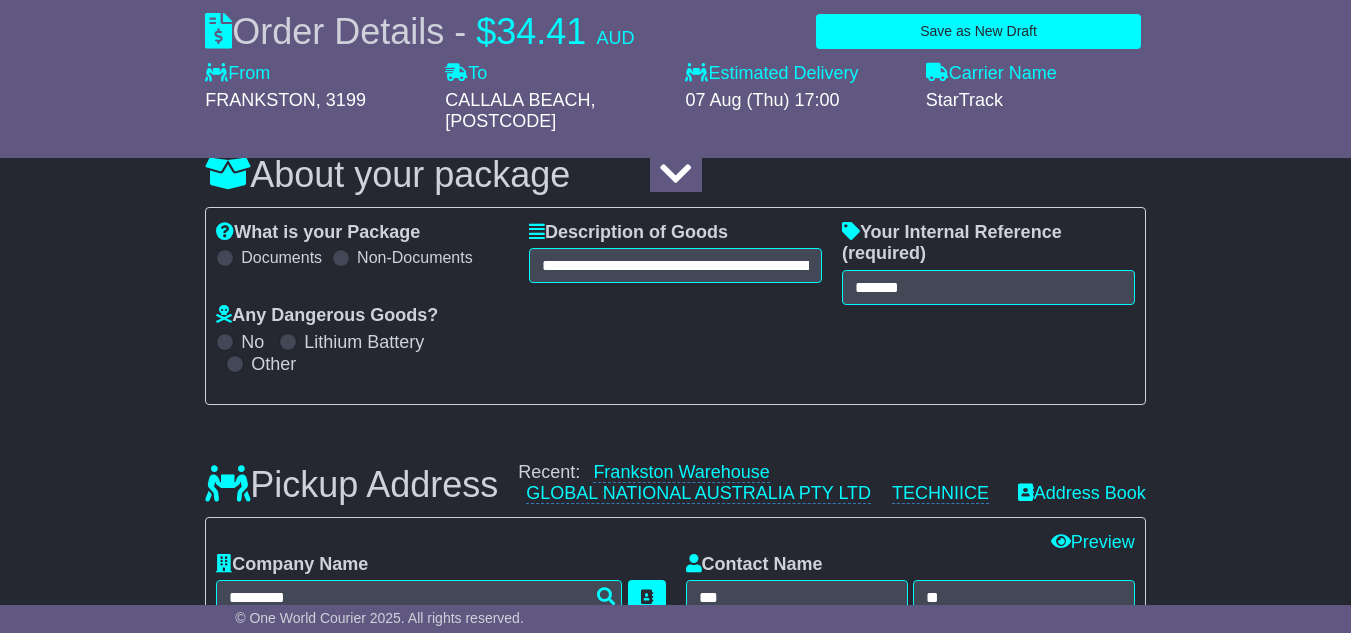 click on "**********" at bounding box center (675, 306) 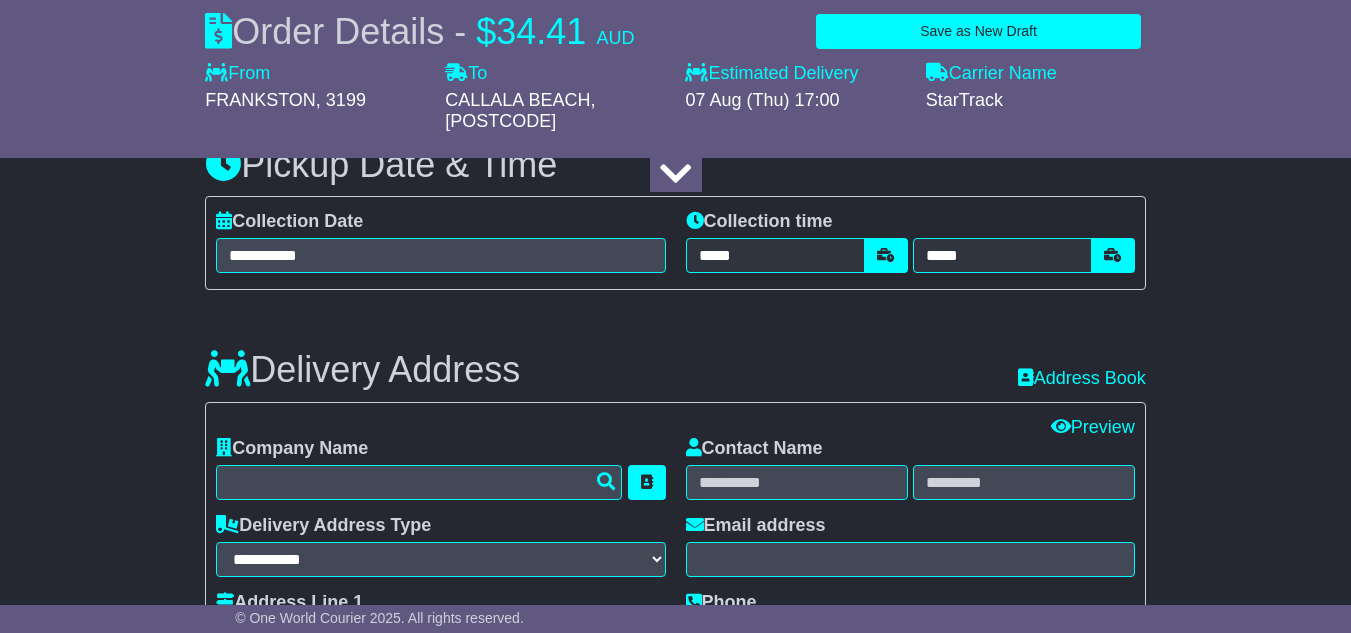 scroll, scrollTop: 1252, scrollLeft: 0, axis: vertical 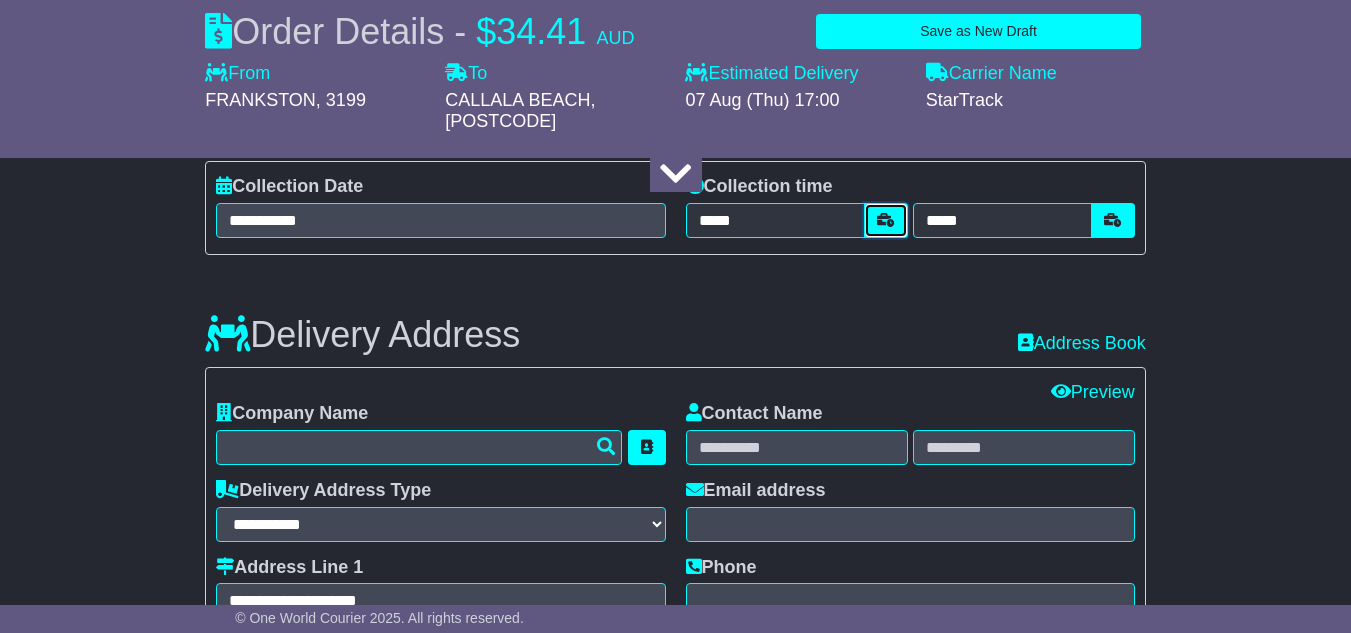 click at bounding box center (886, 220) 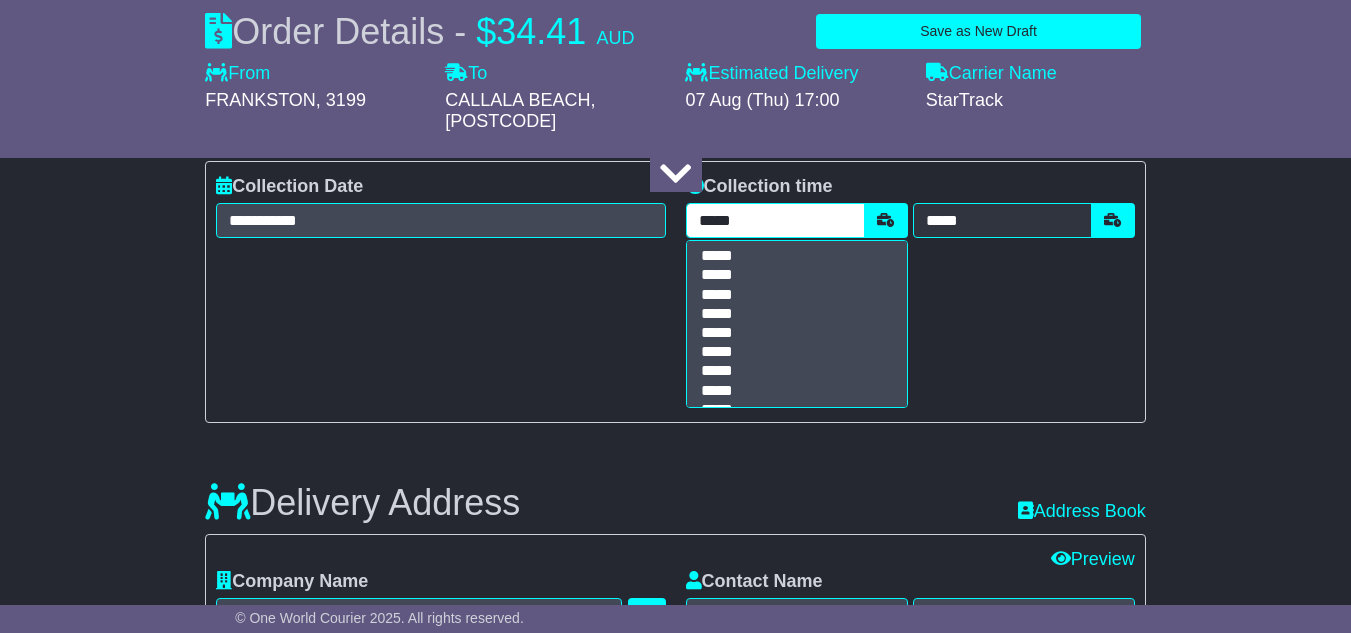 click on "*****" at bounding box center (775, 220) 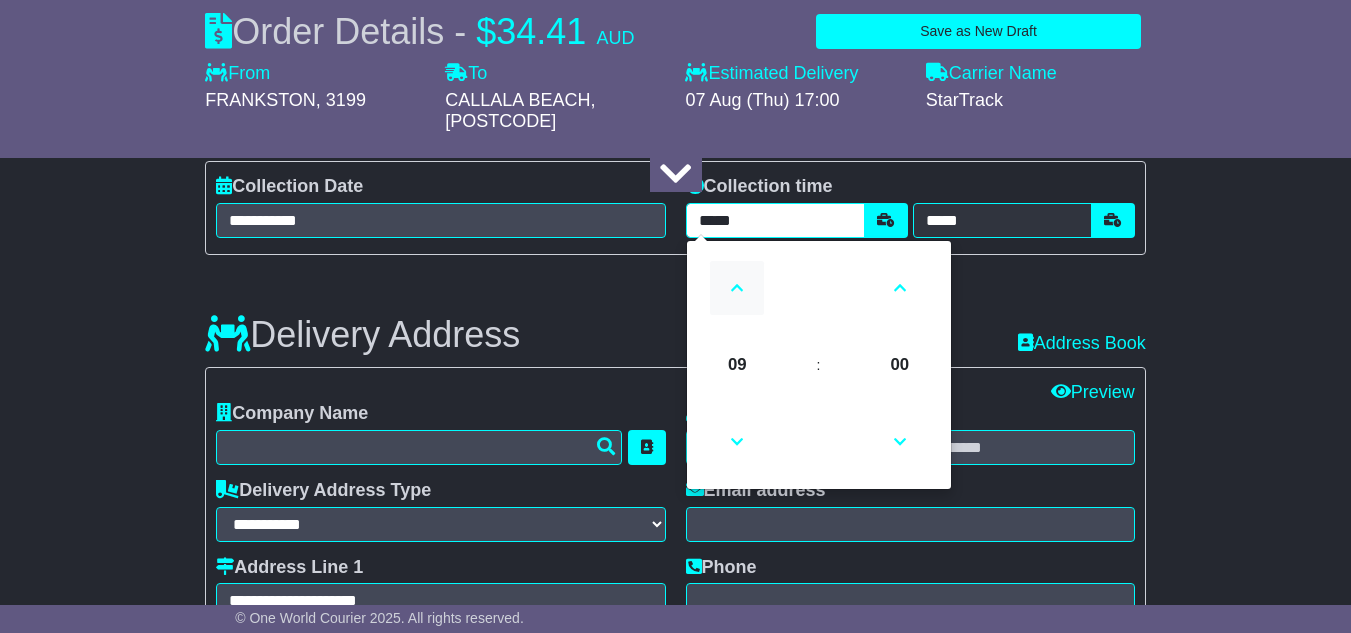 click at bounding box center (737, 288) 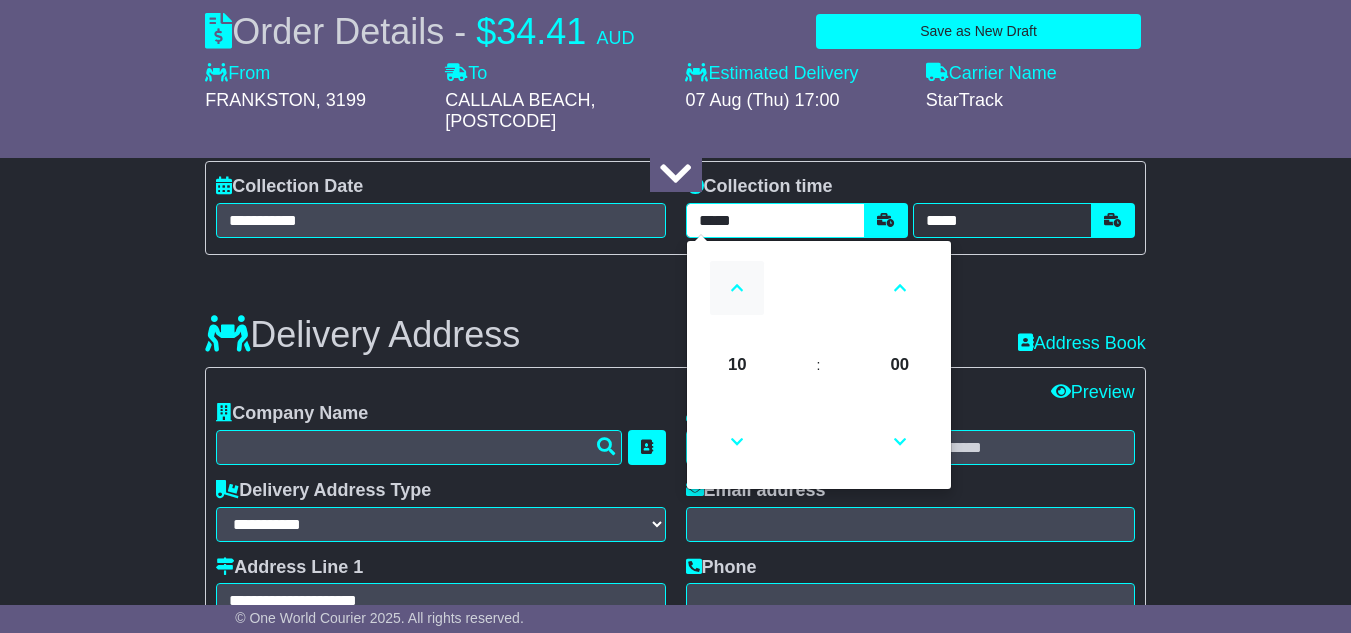 click at bounding box center (737, 288) 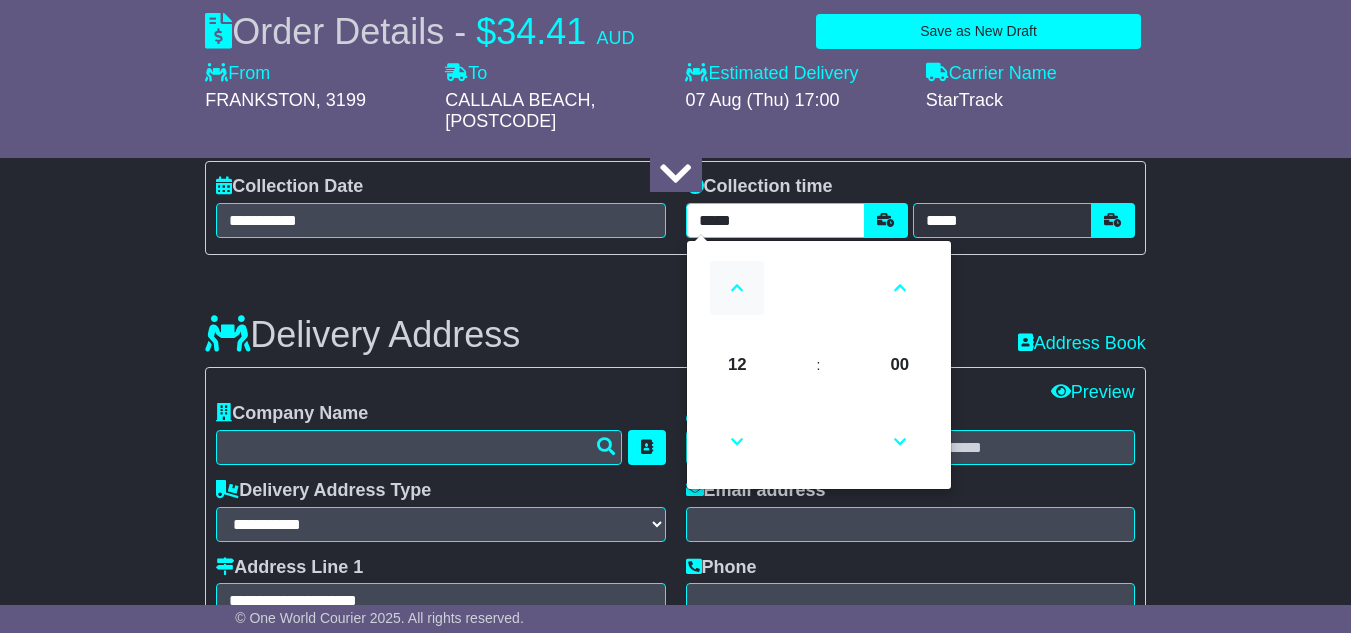 click at bounding box center (737, 288) 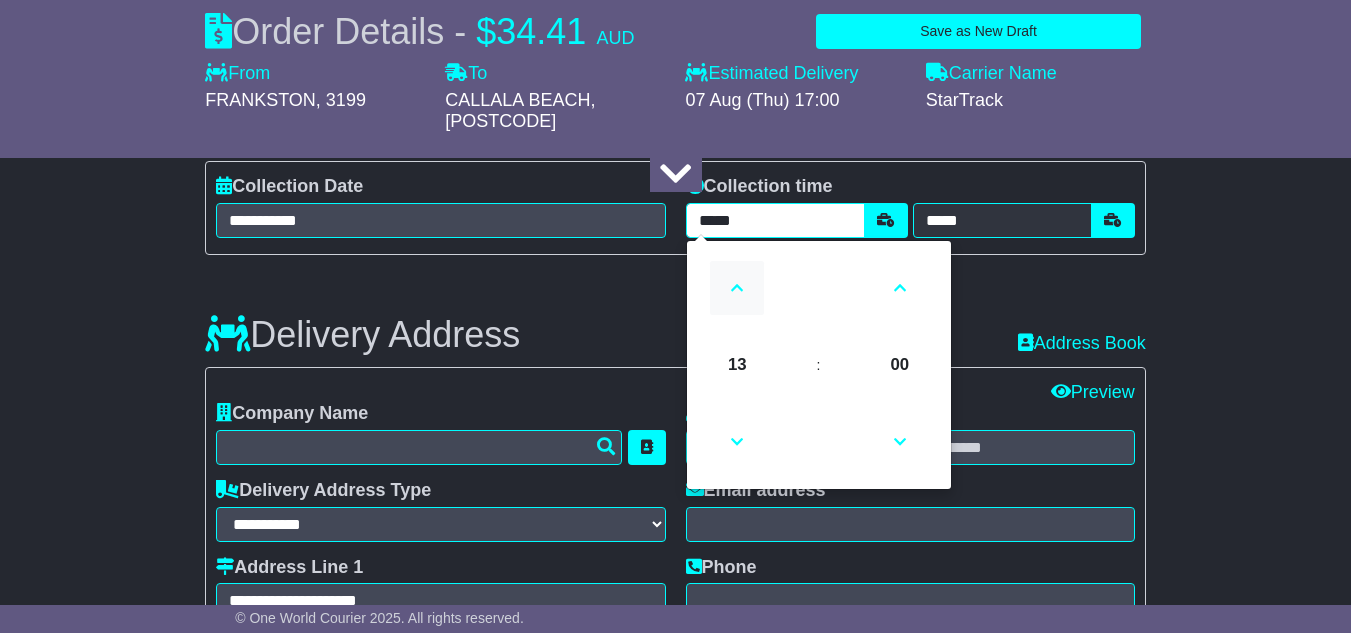 click at bounding box center [737, 288] 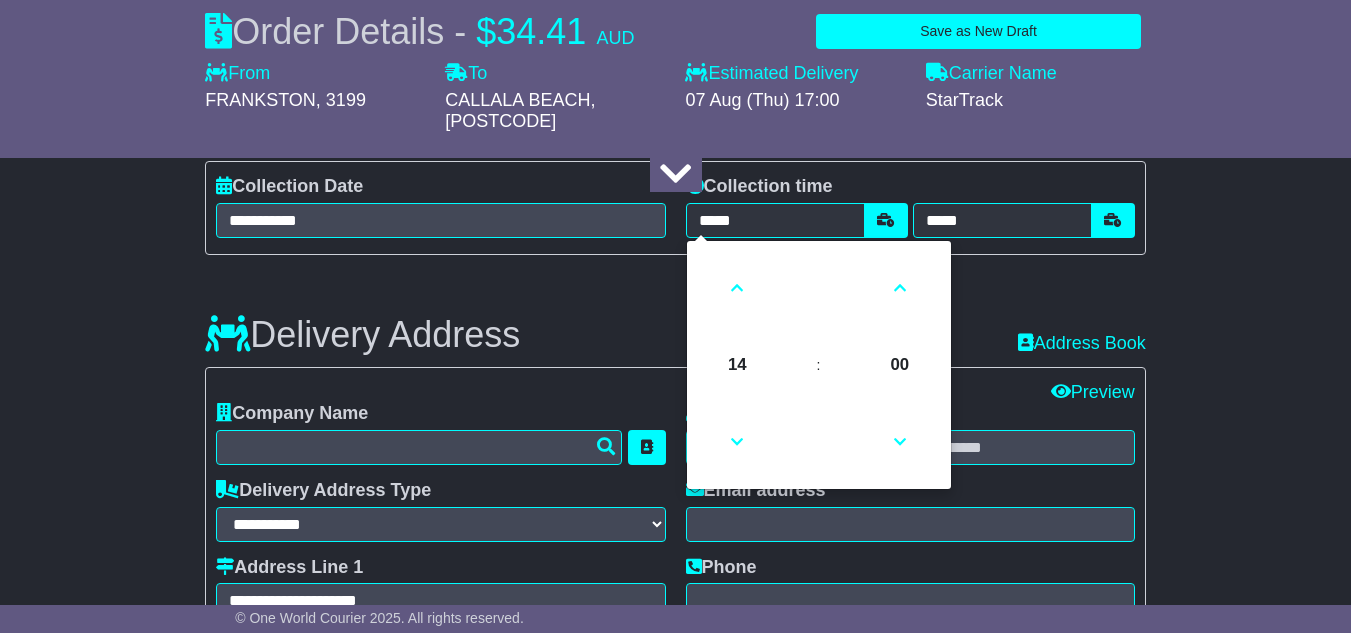 click on "Delivery Address
Recent:
Address Book" at bounding box center [675, 320] 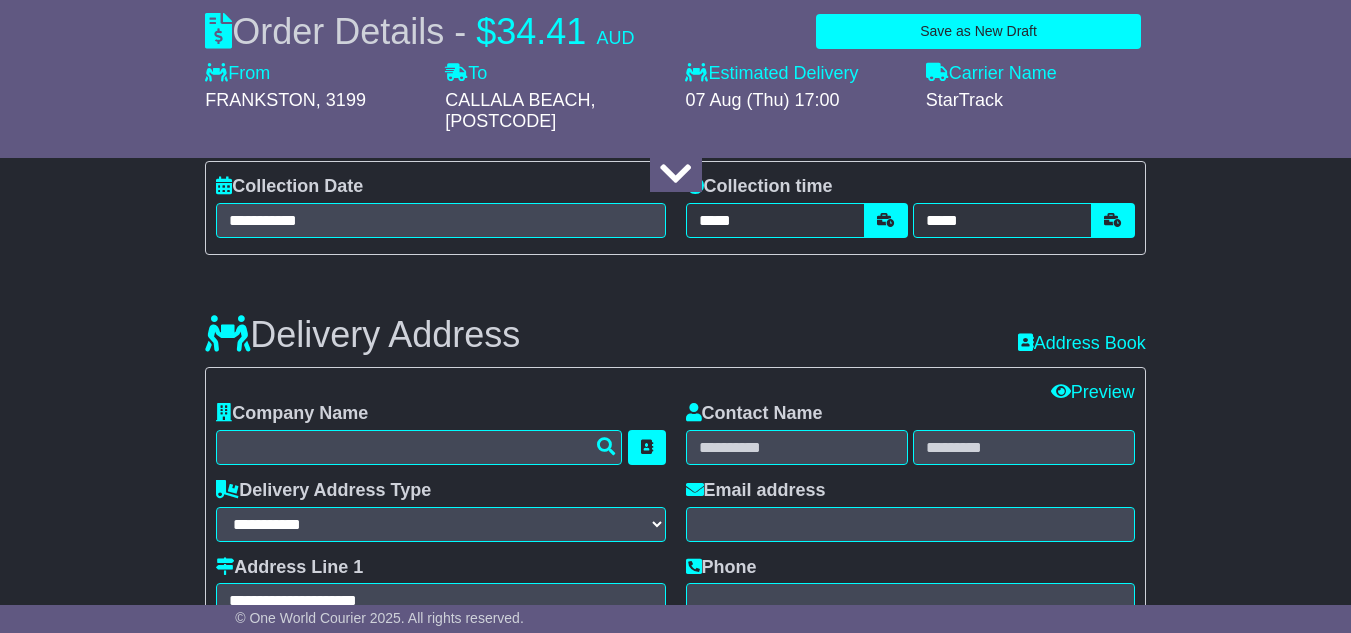 scroll, scrollTop: 1452, scrollLeft: 0, axis: vertical 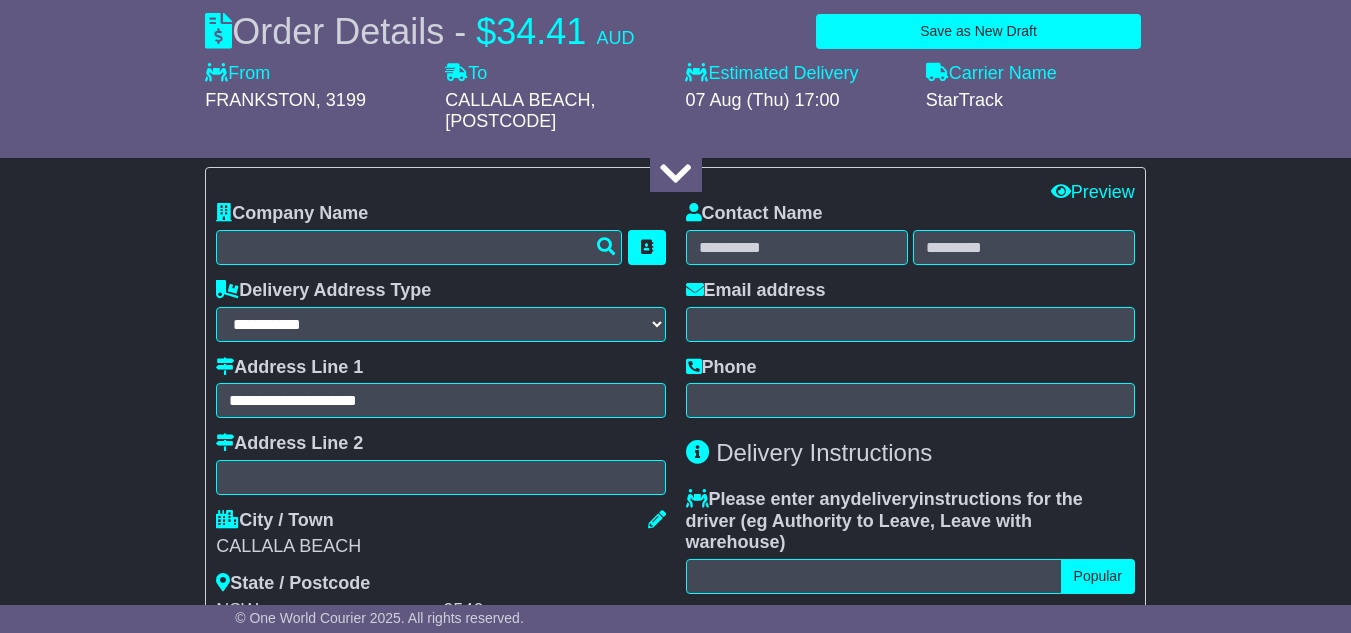 click on "Contact Name
Email address
Phone" at bounding box center [910, 310] 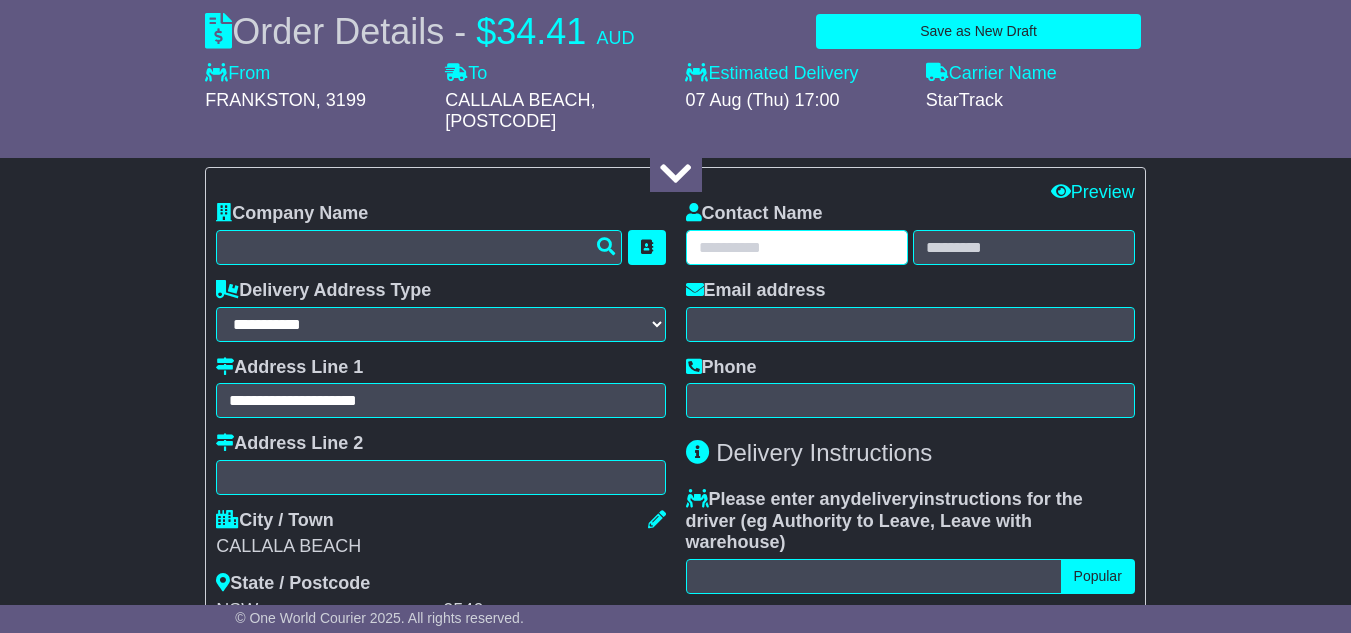 click at bounding box center [797, 247] 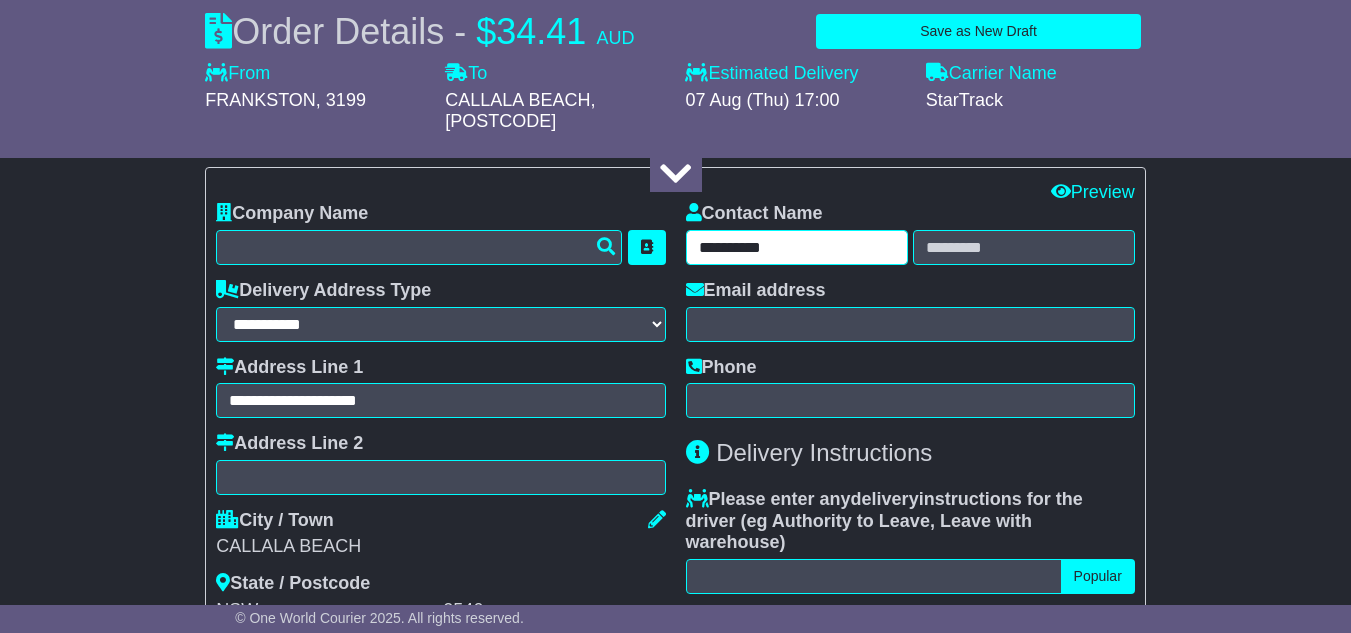 click on "**********" at bounding box center (797, 247) 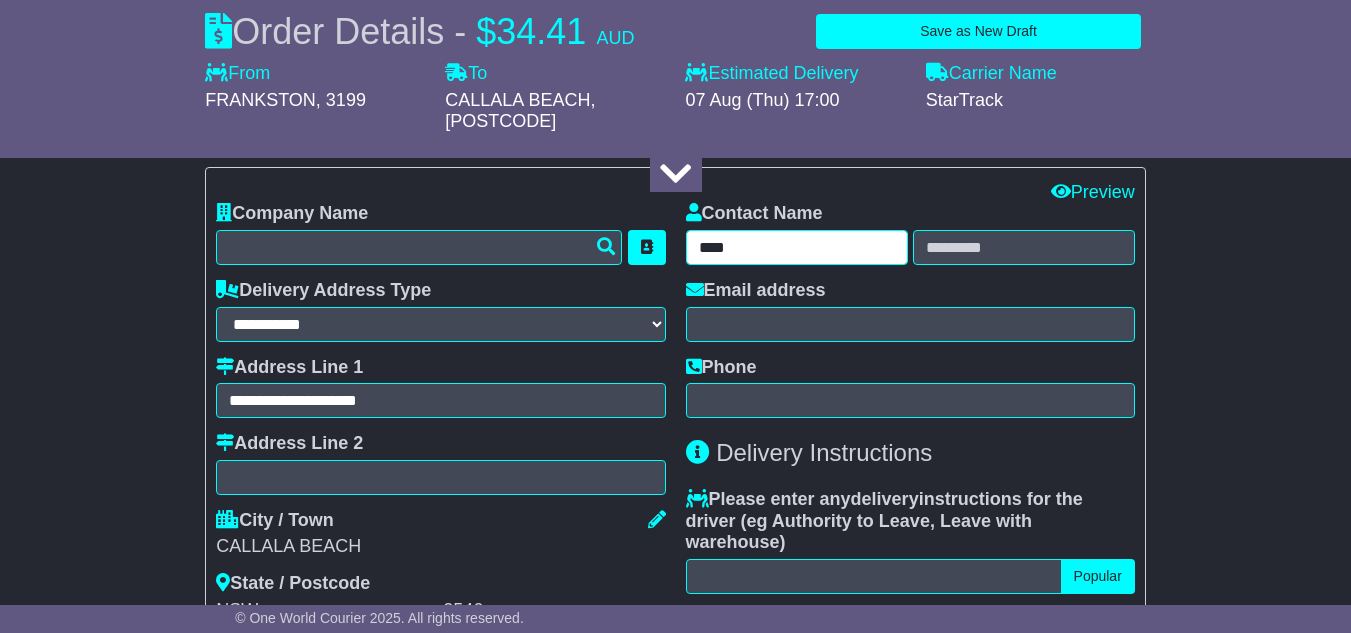 type on "***" 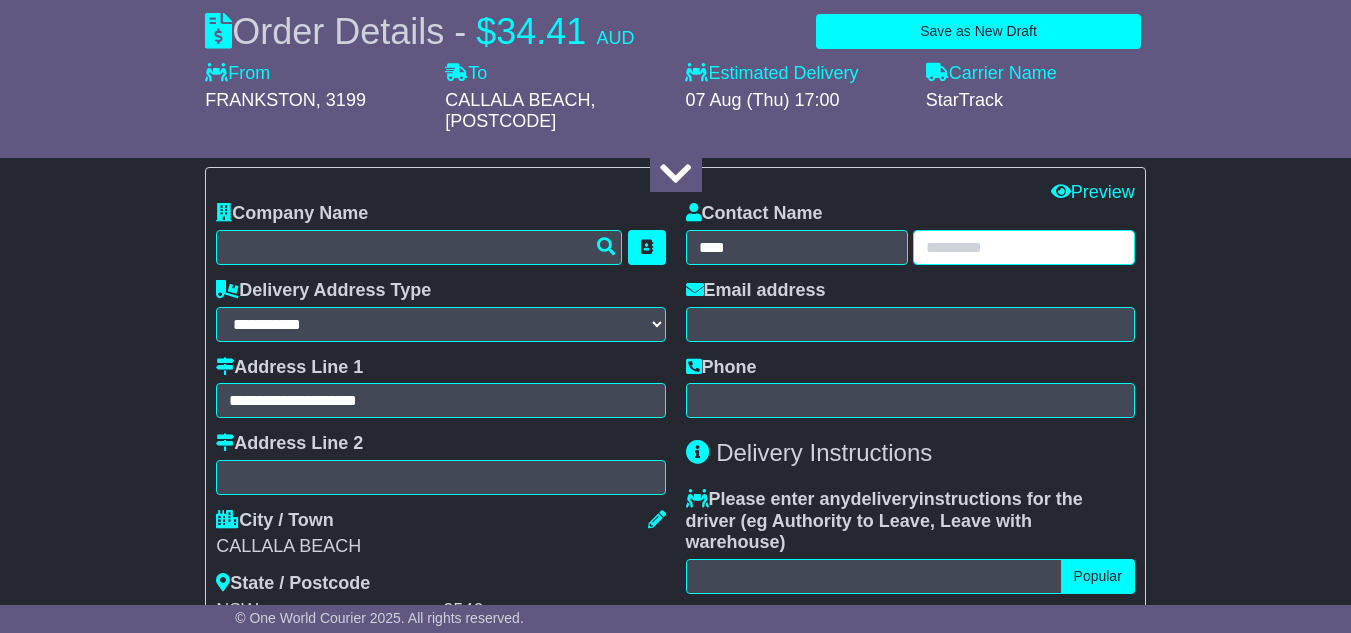 click at bounding box center [1024, 247] 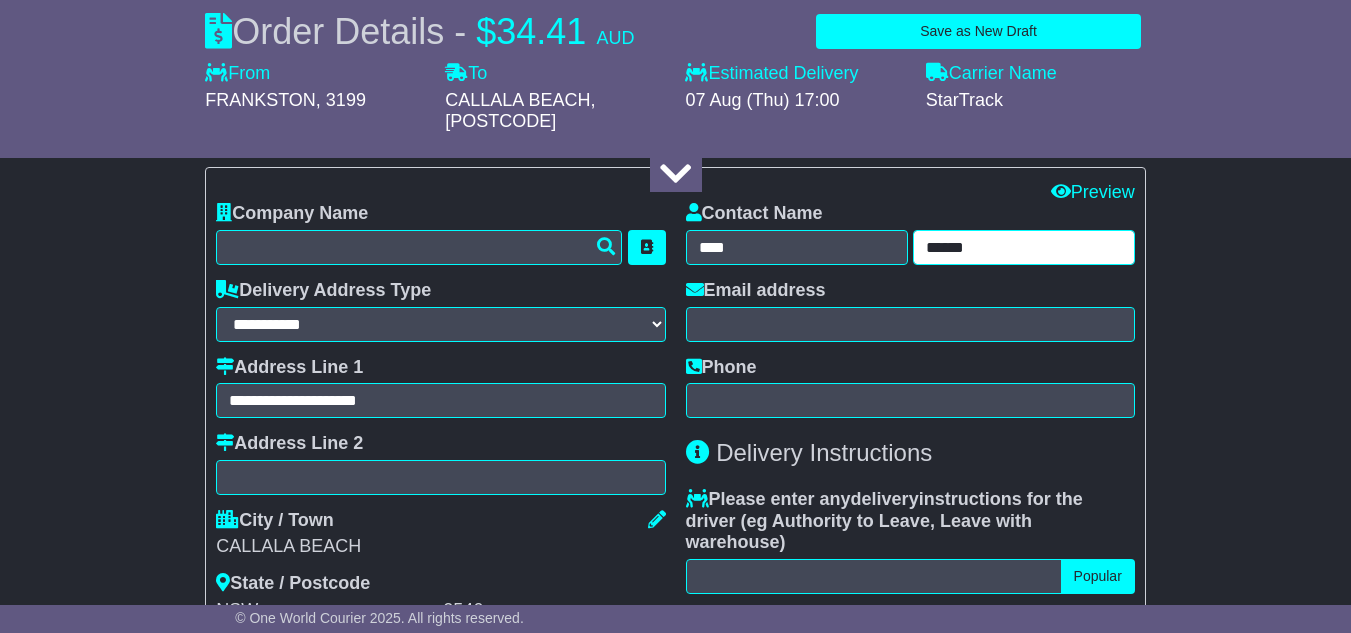 type on "******" 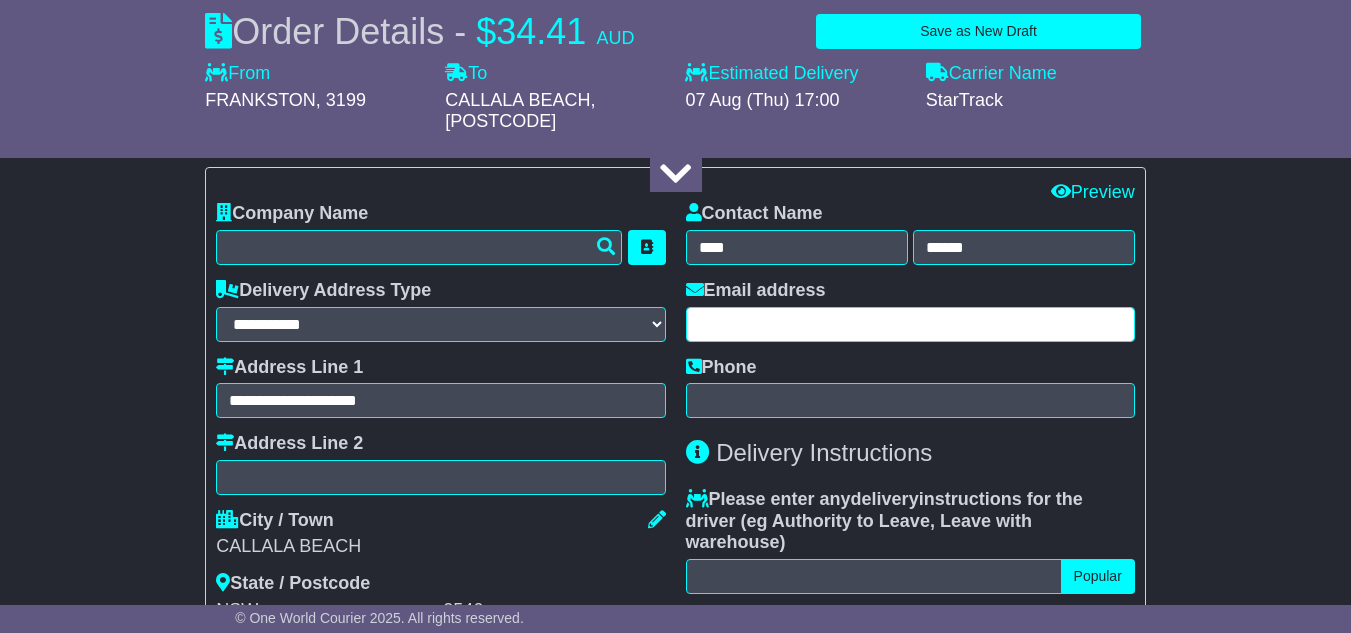 click at bounding box center (910, 324) 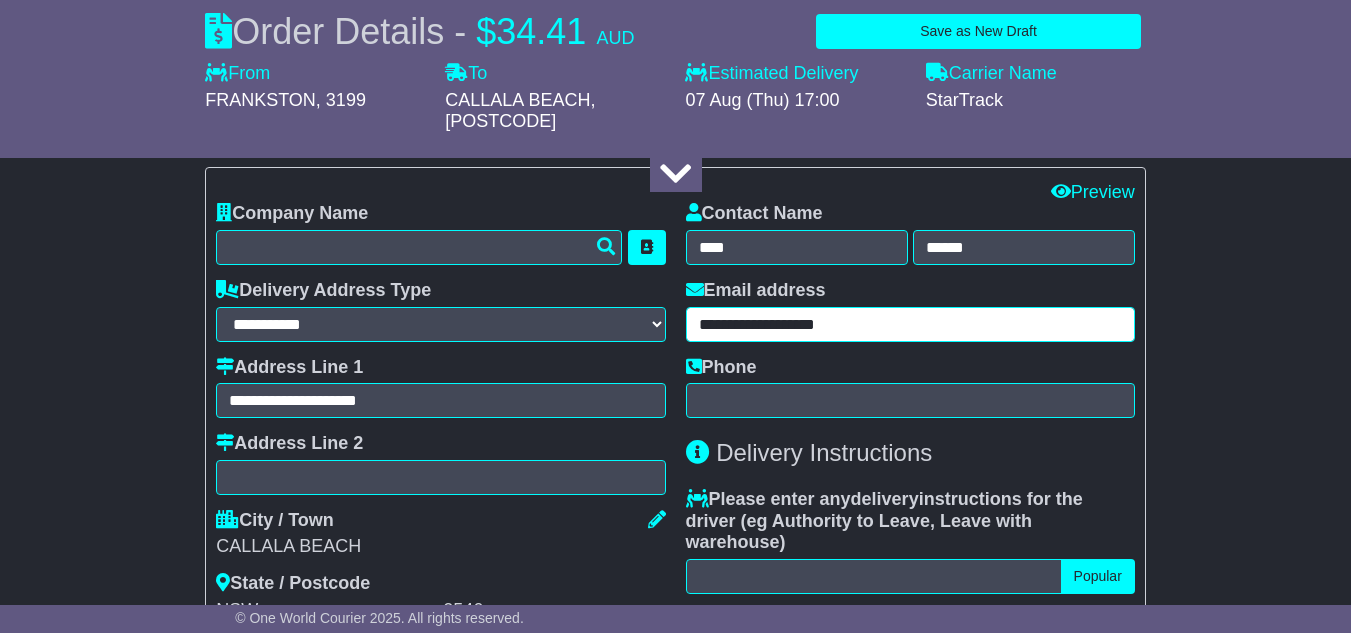 type on "**********" 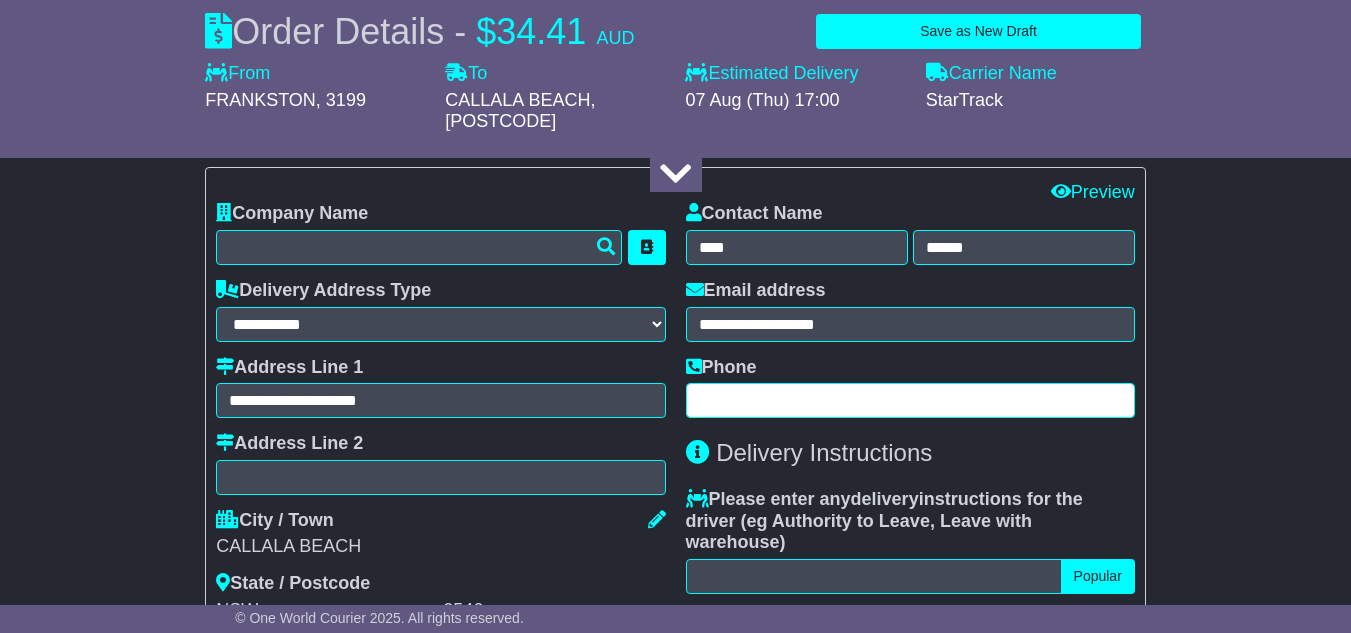 click at bounding box center [910, 400] 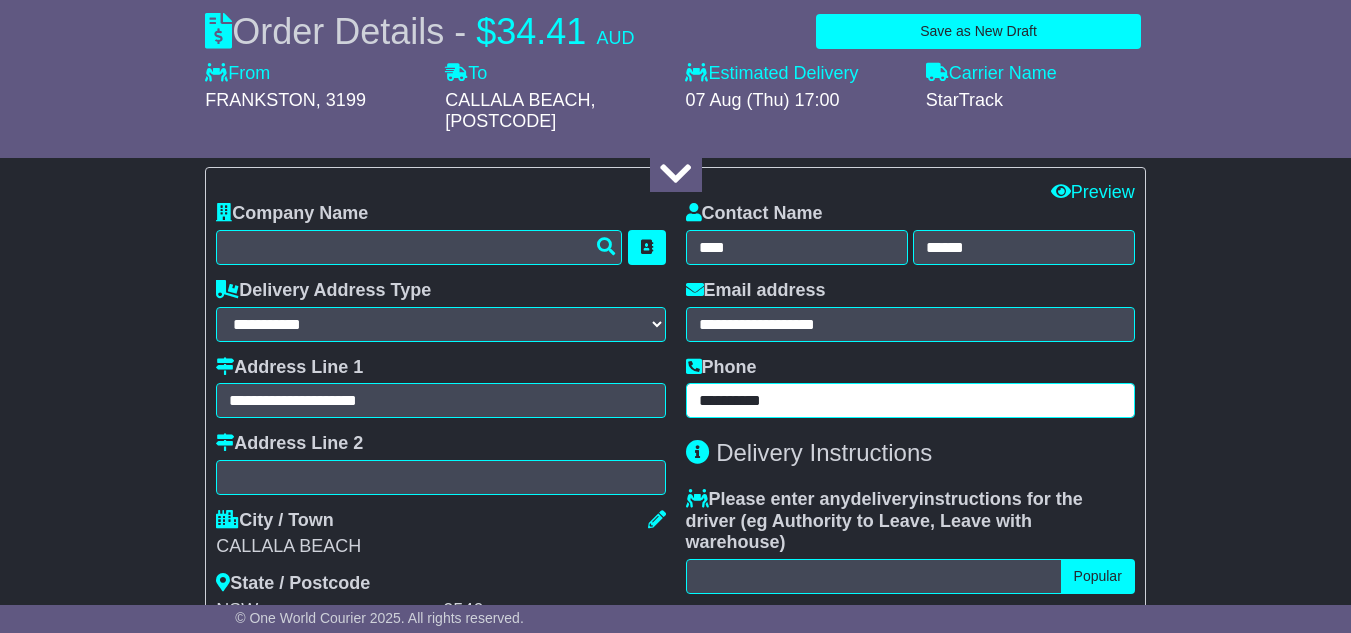 type on "**********" 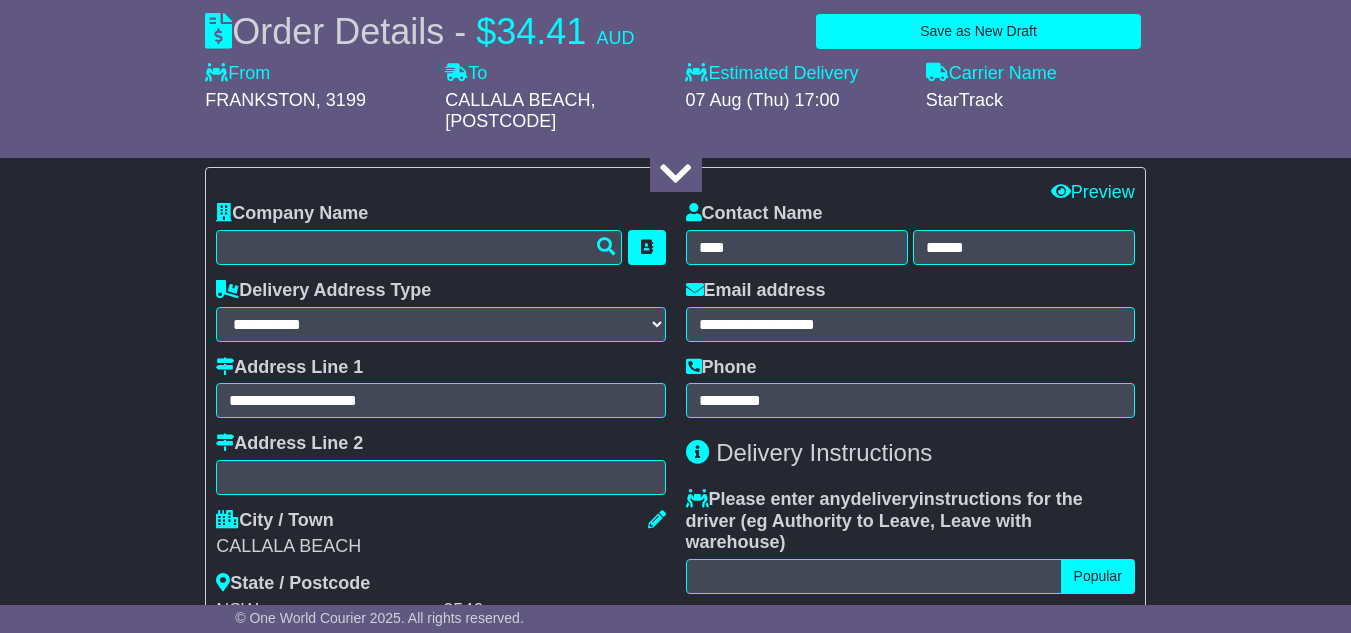 click on "**********" at bounding box center (675, 317) 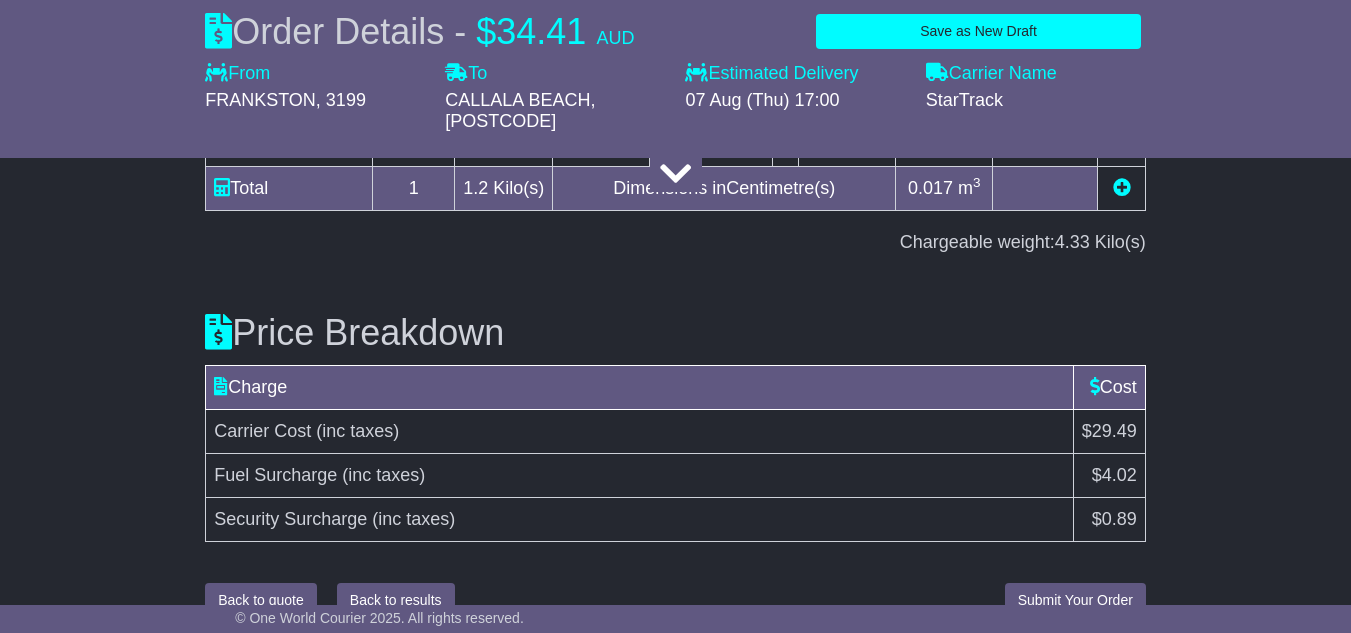 scroll, scrollTop: 2646, scrollLeft: 0, axis: vertical 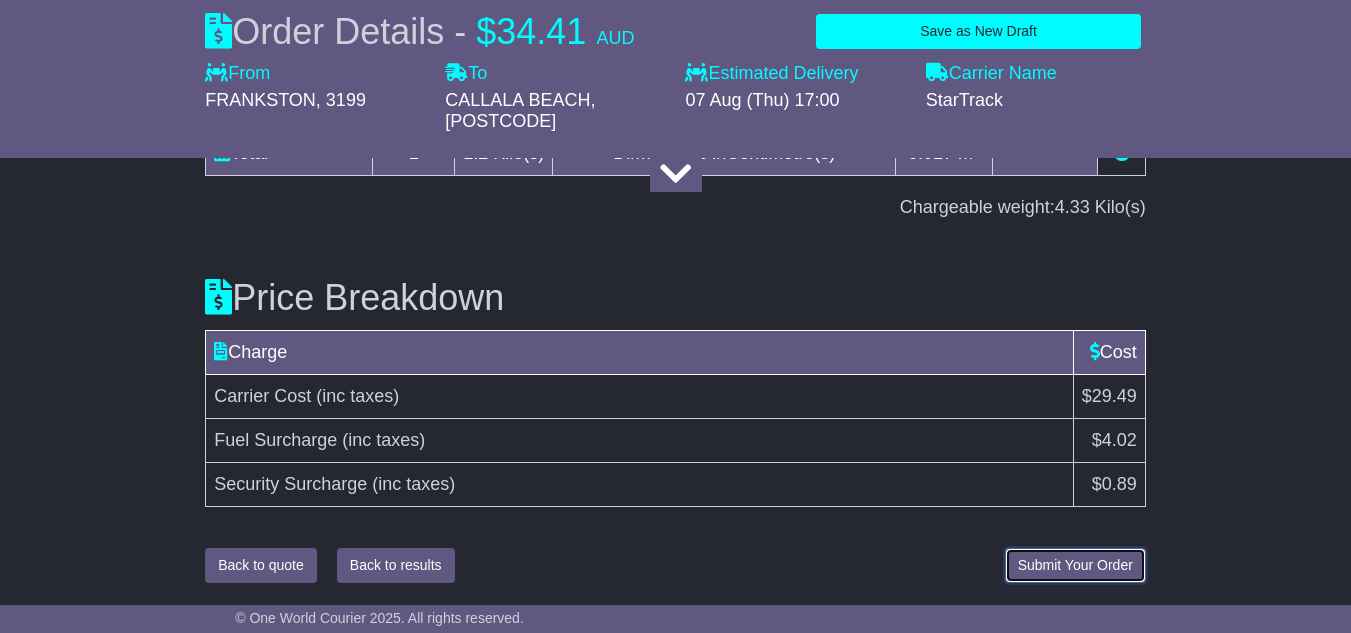click on "Submit Your Order" at bounding box center [1075, 565] 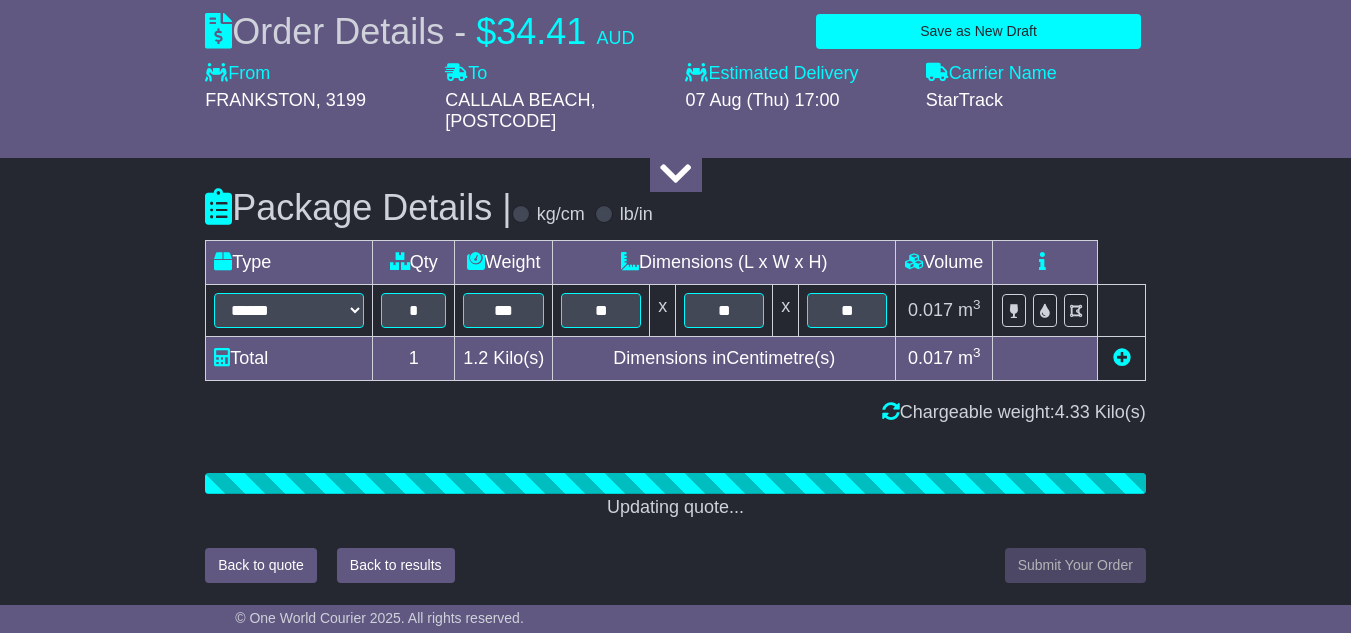 scroll, scrollTop: 2646, scrollLeft: 0, axis: vertical 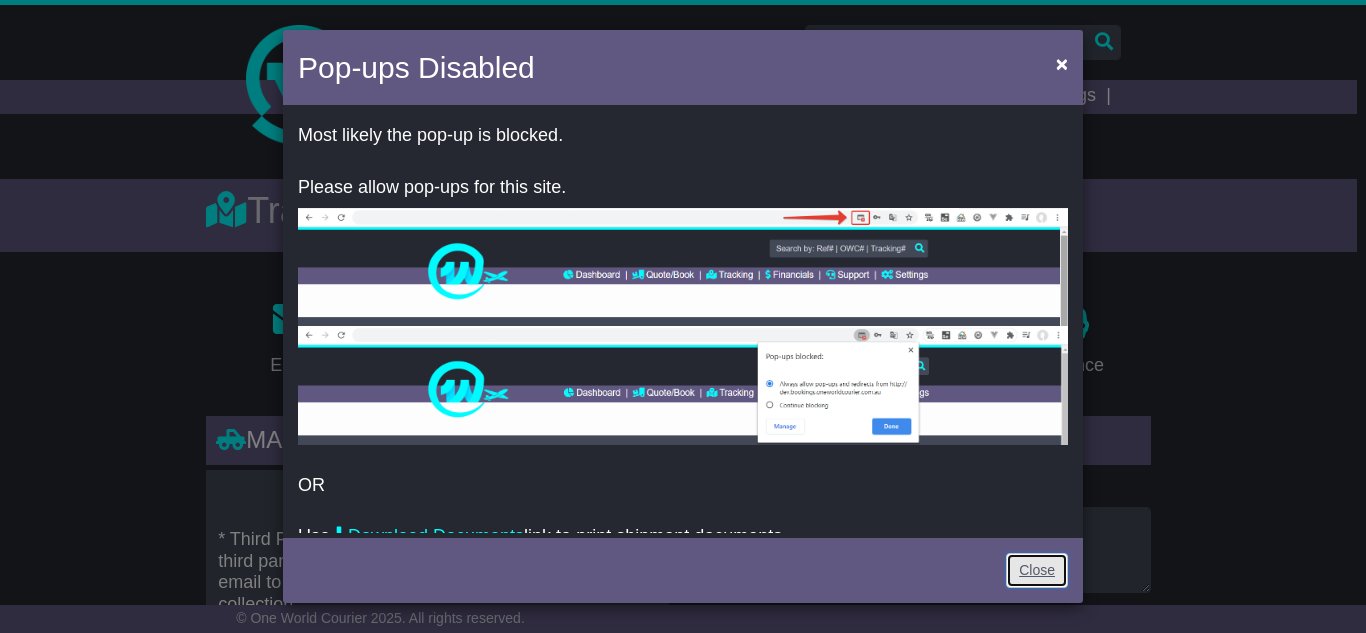 click on "Close" at bounding box center [1037, 570] 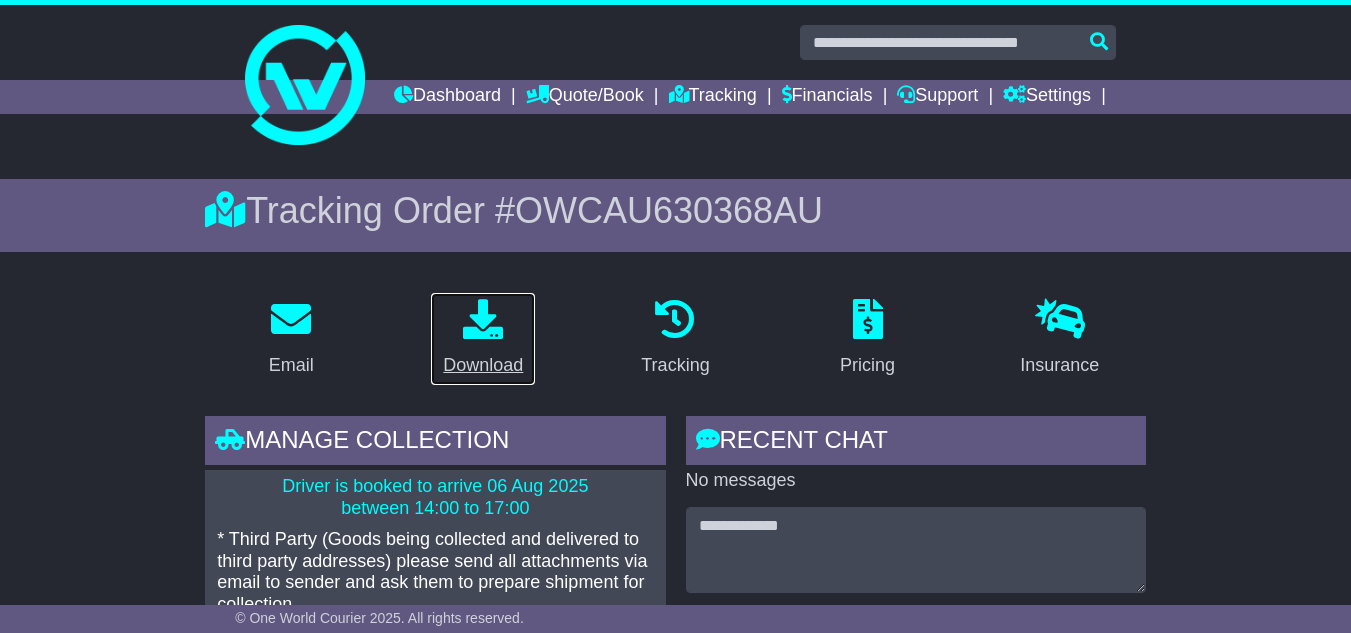 click on "Download" at bounding box center (483, 339) 